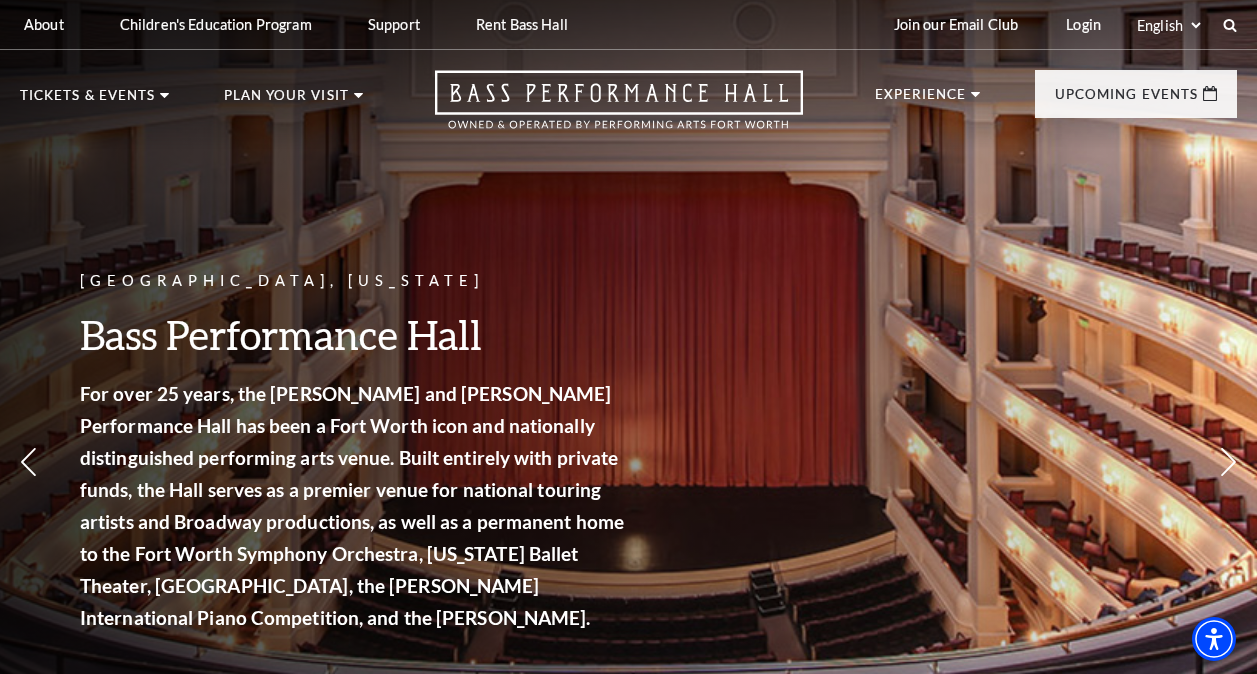 scroll, scrollTop: 133, scrollLeft: 0, axis: vertical 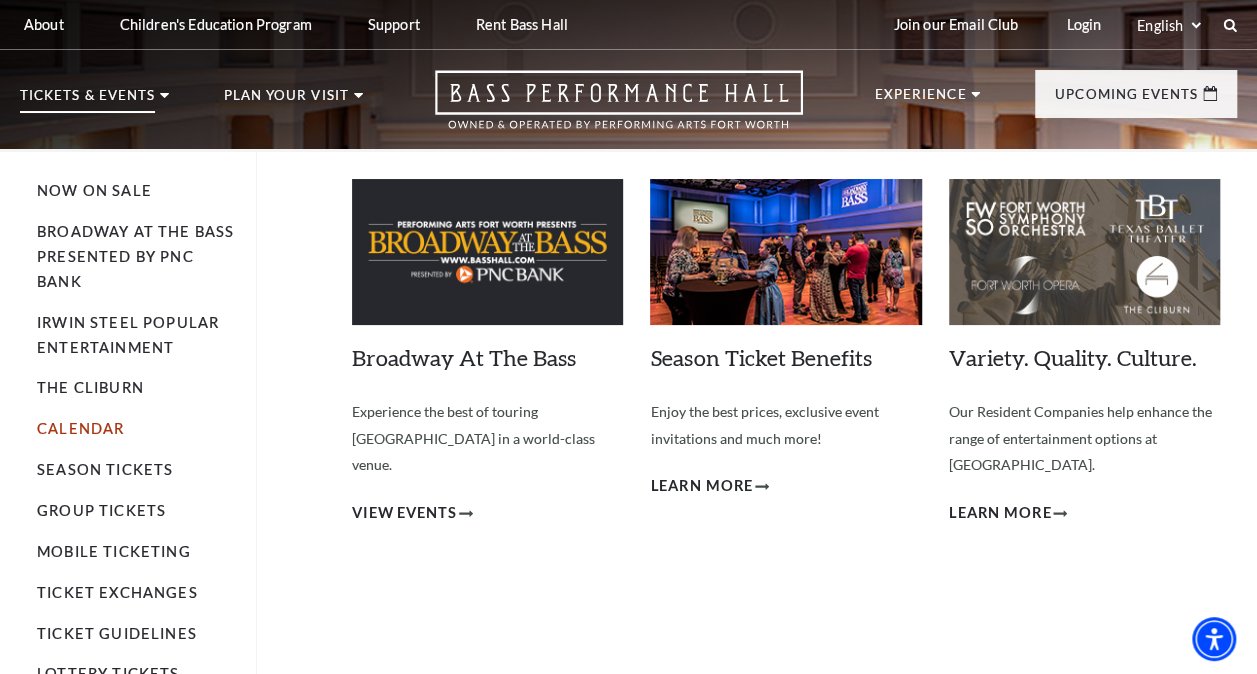 click on "Calendar" at bounding box center [136, 429] 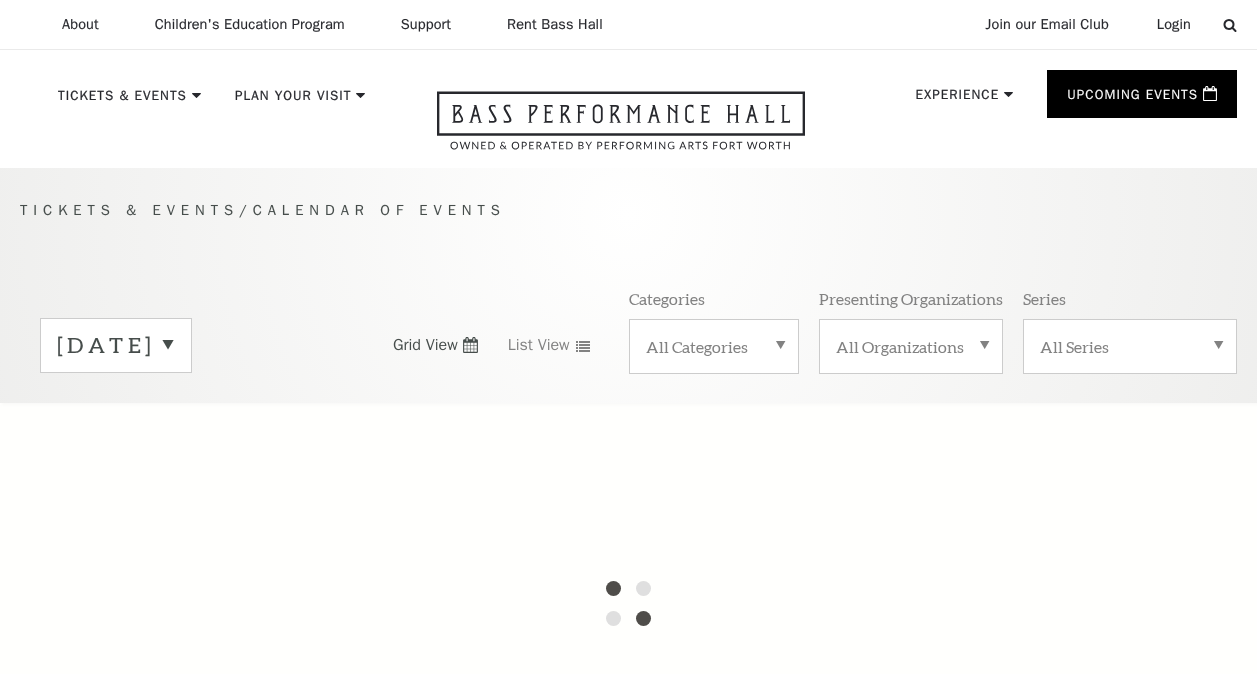 scroll, scrollTop: 0, scrollLeft: 0, axis: both 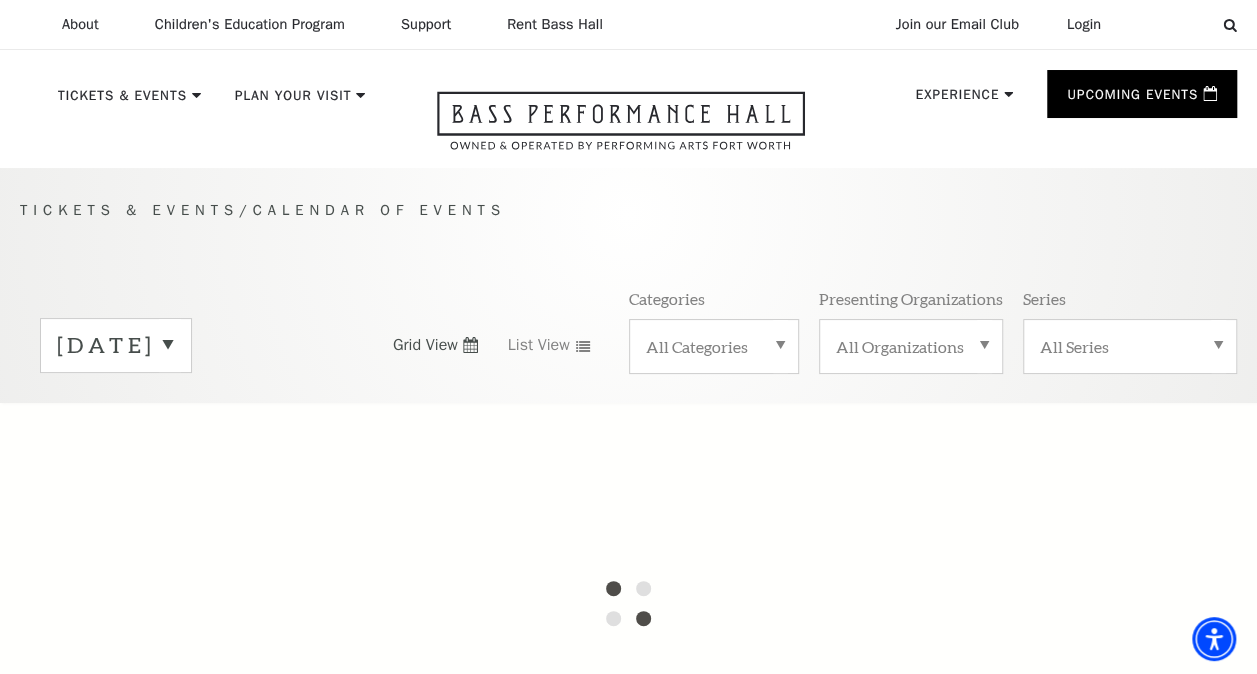 click on "July 2025" at bounding box center [116, 345] 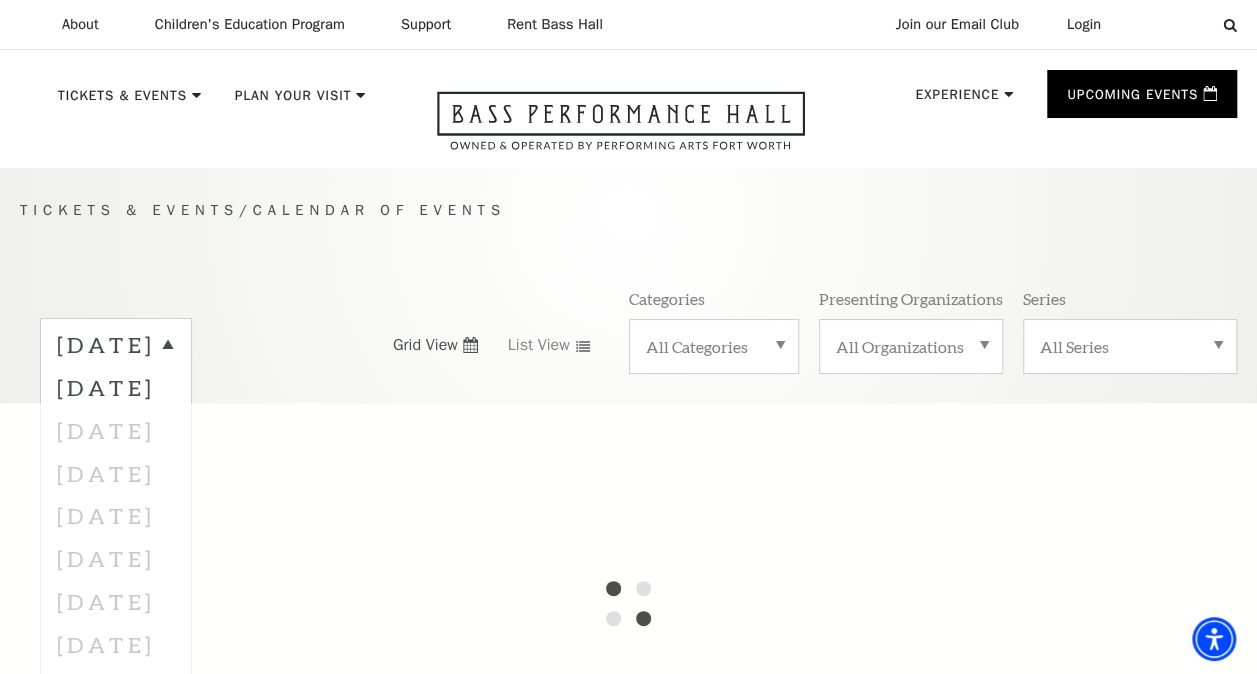 click at bounding box center [628, 603] 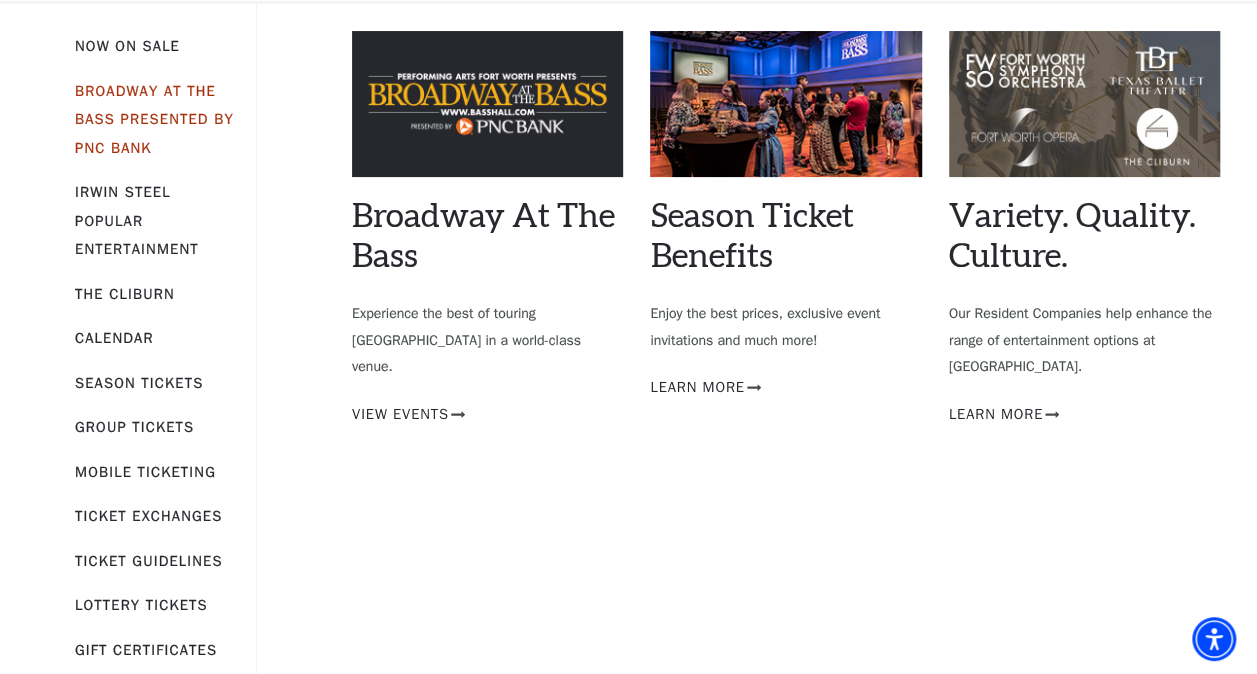 scroll, scrollTop: 168, scrollLeft: 0, axis: vertical 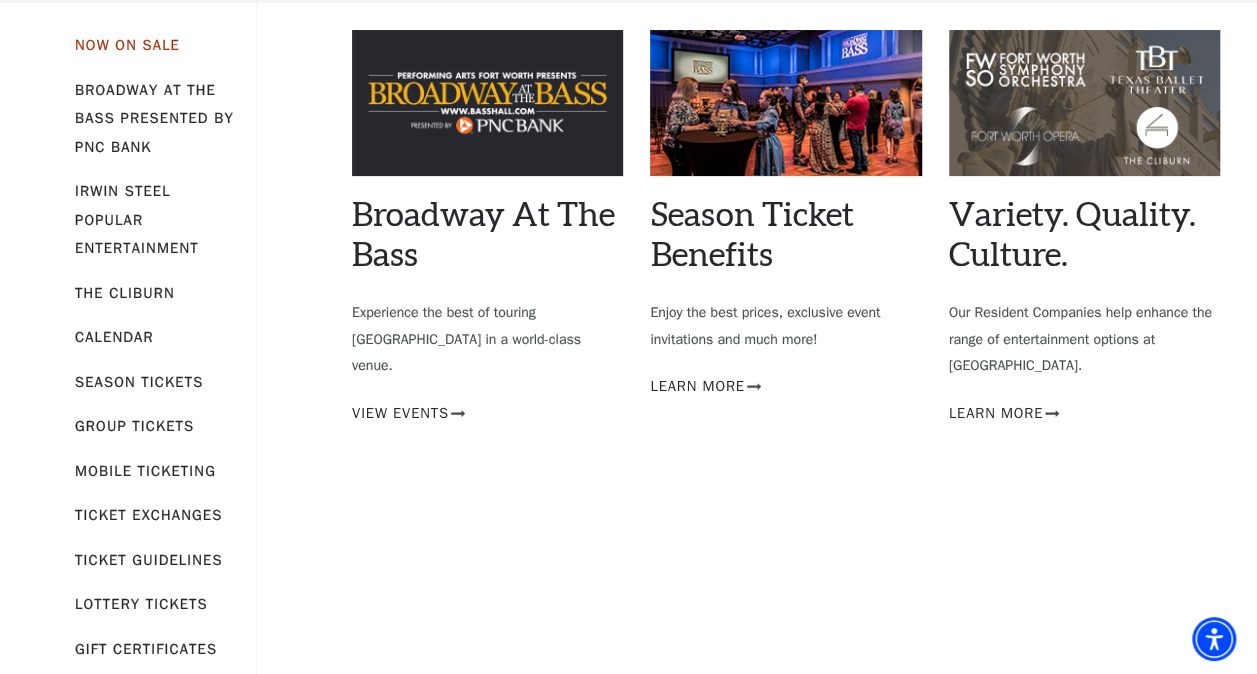 click on "Now On Sale" at bounding box center (127, 45) 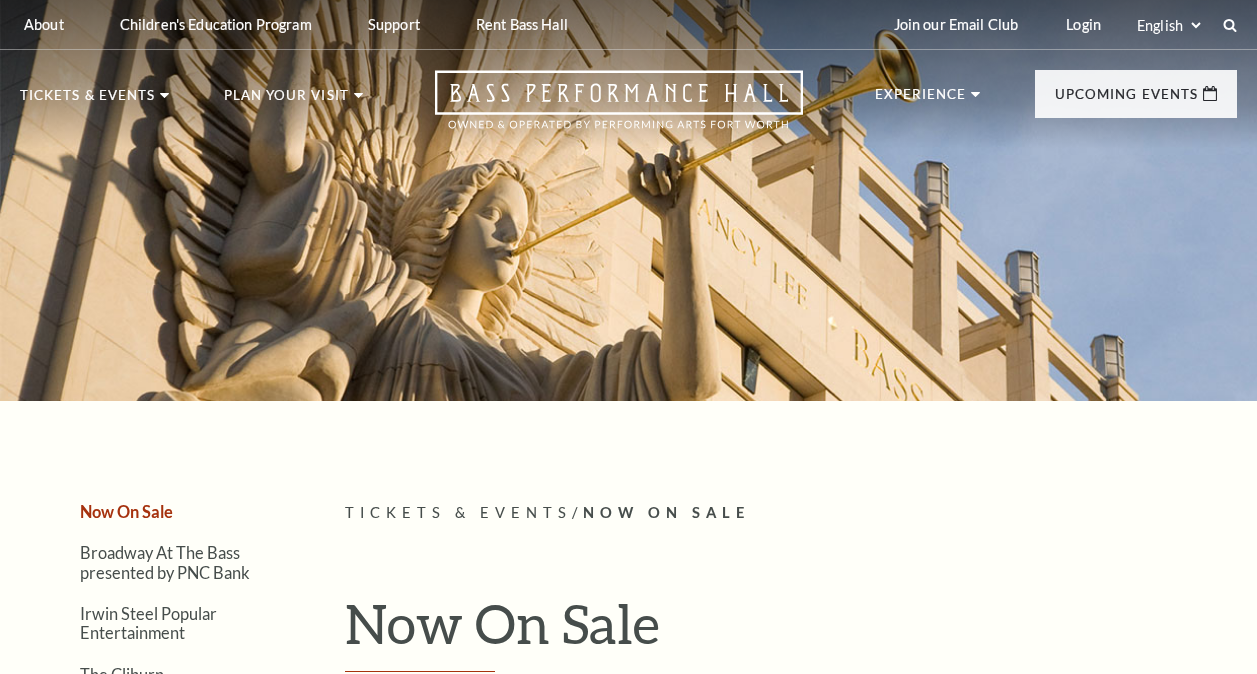 scroll, scrollTop: 0, scrollLeft: 0, axis: both 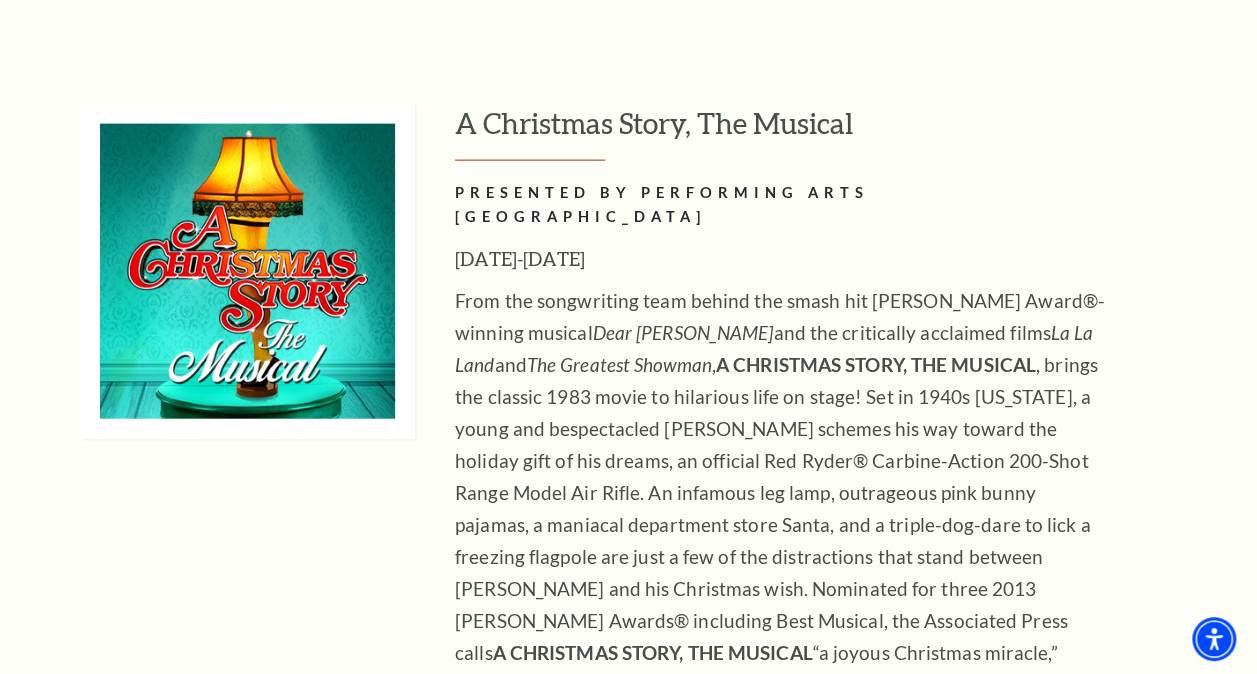 click on "Buy Tickets" at bounding box center (572, 894) 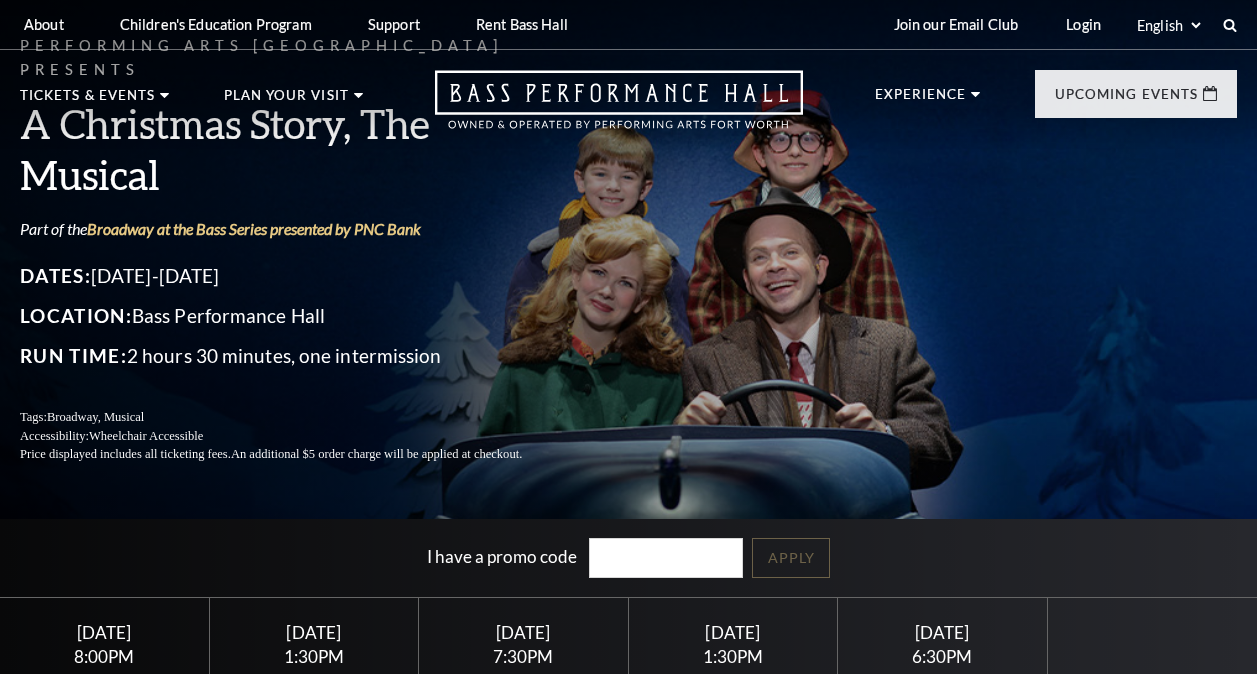 scroll, scrollTop: 0, scrollLeft: 0, axis: both 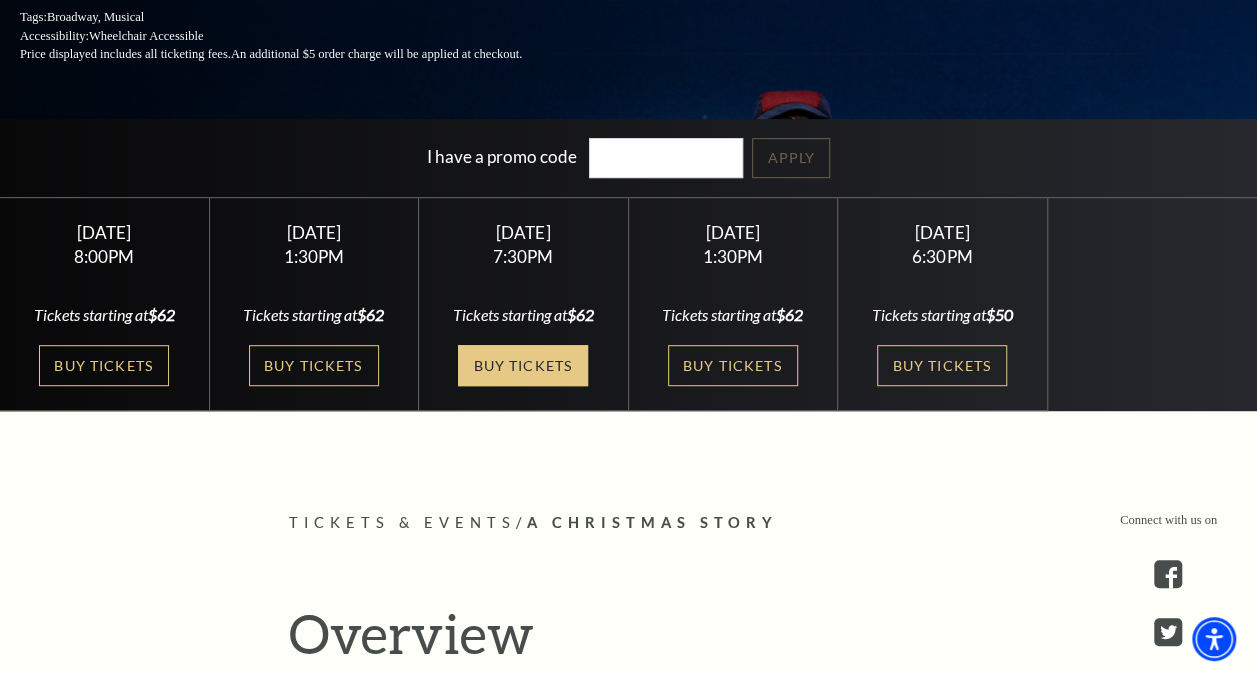 click on "Buy Tickets" at bounding box center (523, 365) 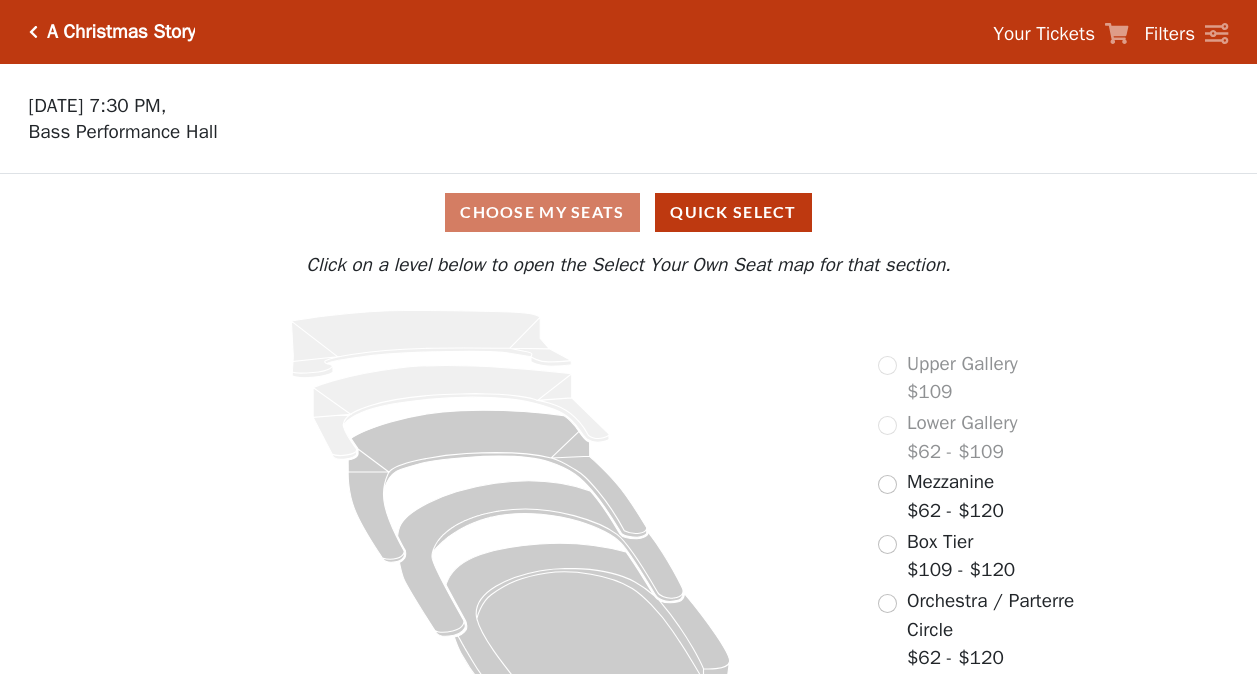 scroll, scrollTop: 0, scrollLeft: 0, axis: both 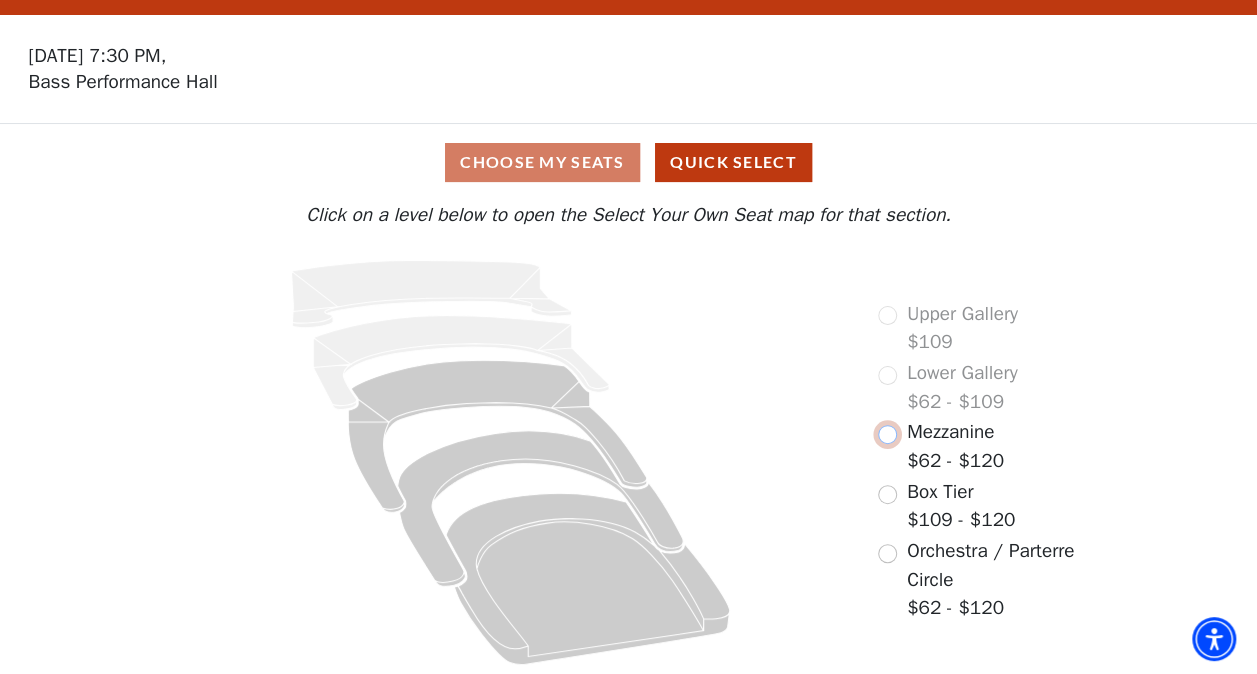 click at bounding box center (887, 434) 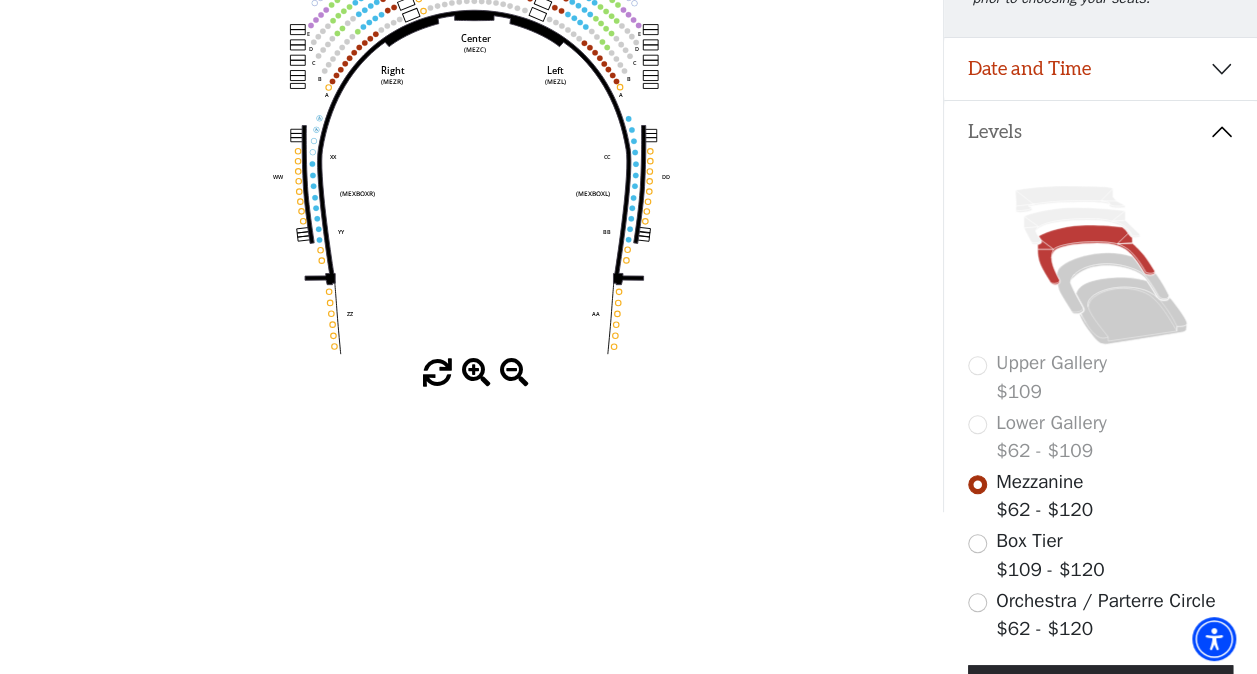 scroll, scrollTop: 359, scrollLeft: 0, axis: vertical 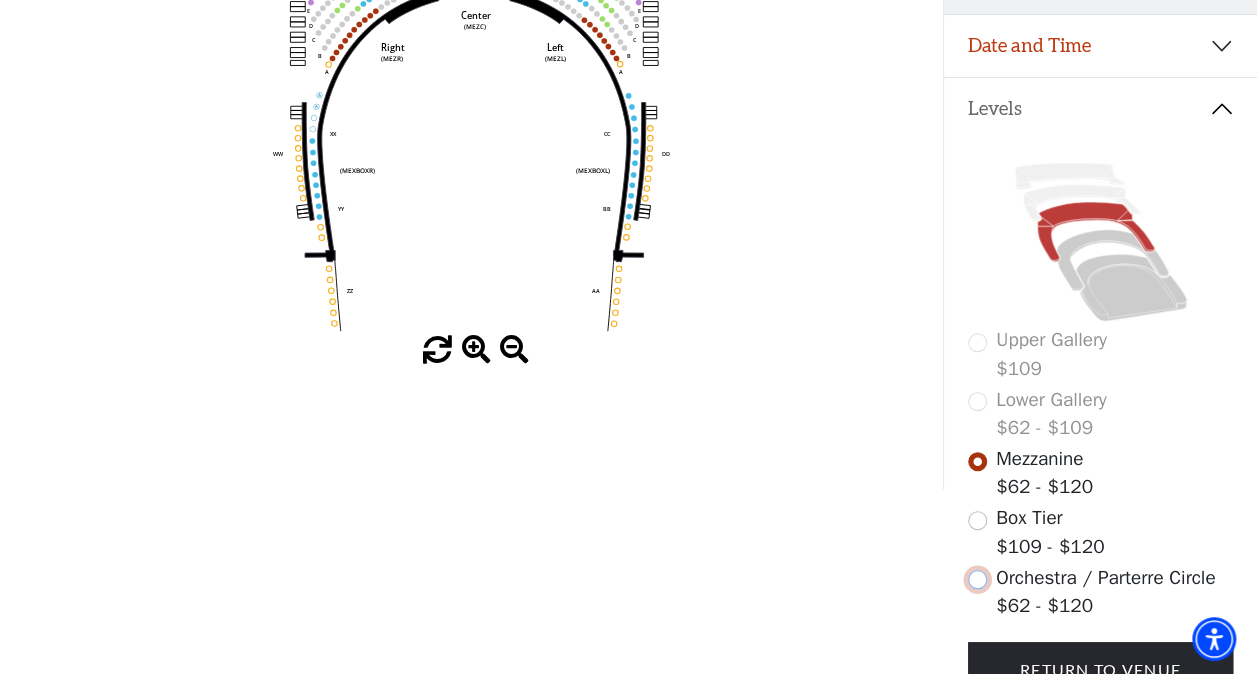 click at bounding box center [977, 579] 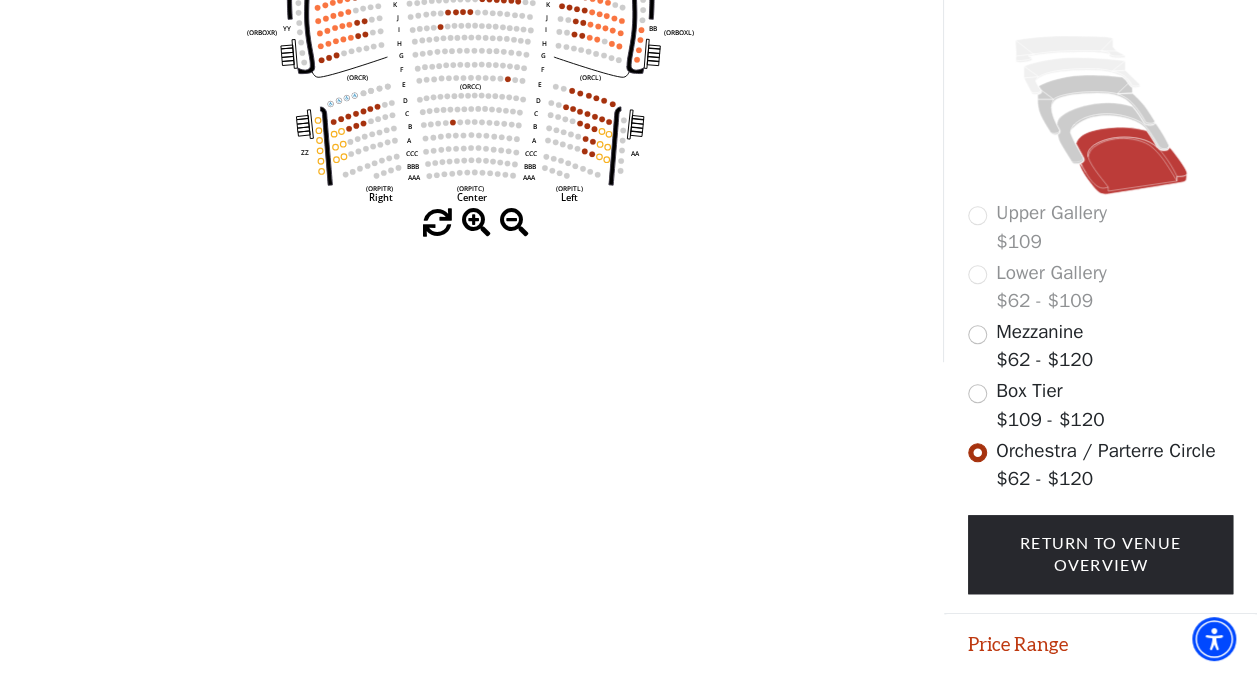 scroll, scrollTop: 545, scrollLeft: 0, axis: vertical 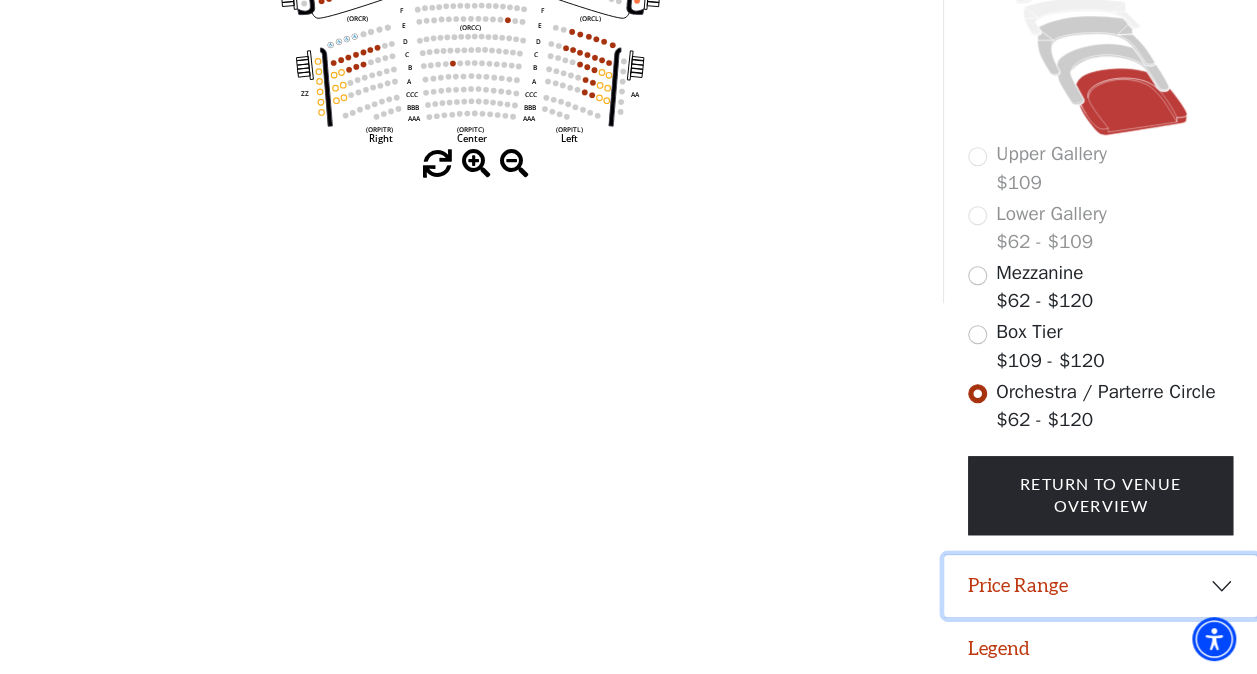 click on "Price Range" at bounding box center (1100, 586) 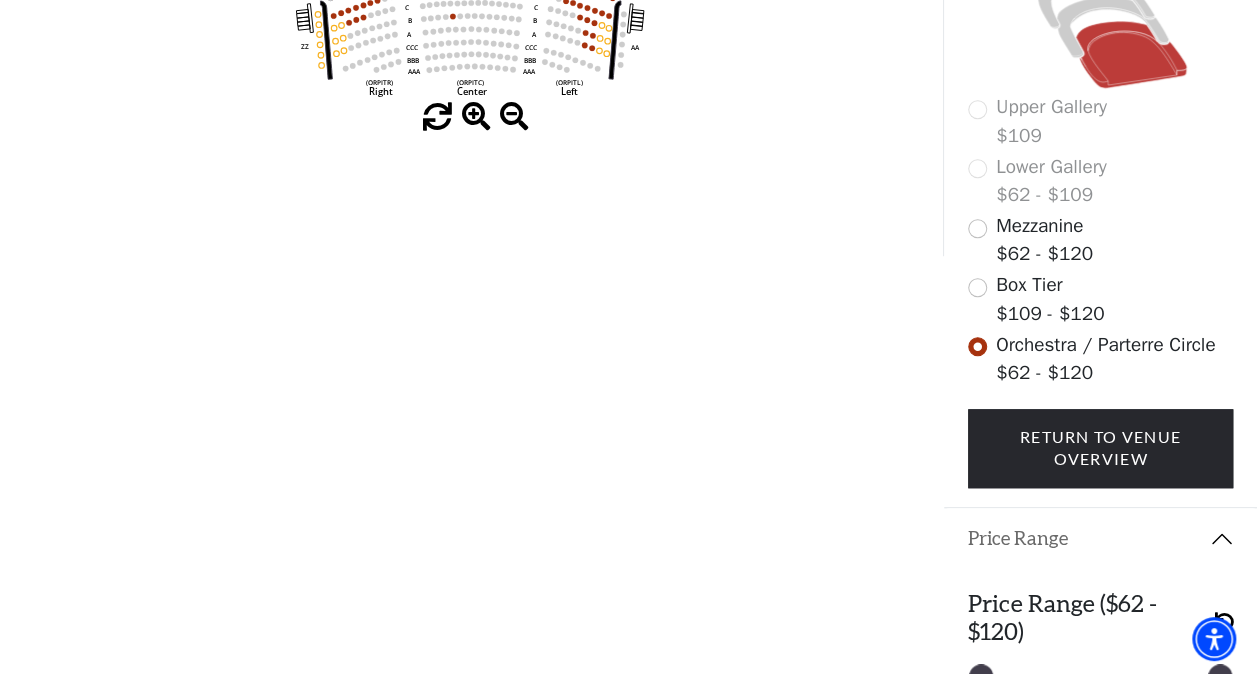 scroll, scrollTop: 674, scrollLeft: 0, axis: vertical 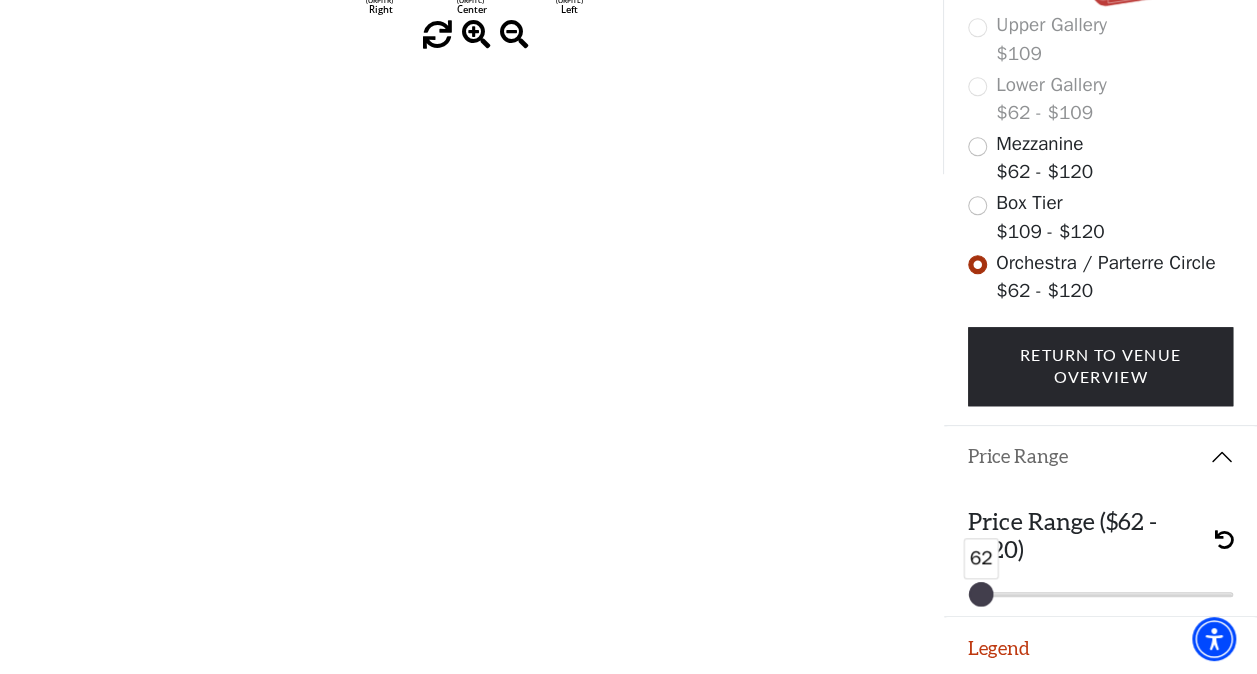 drag, startPoint x: 1222, startPoint y: 580, endPoint x: 940, endPoint y: 598, distance: 282.57388 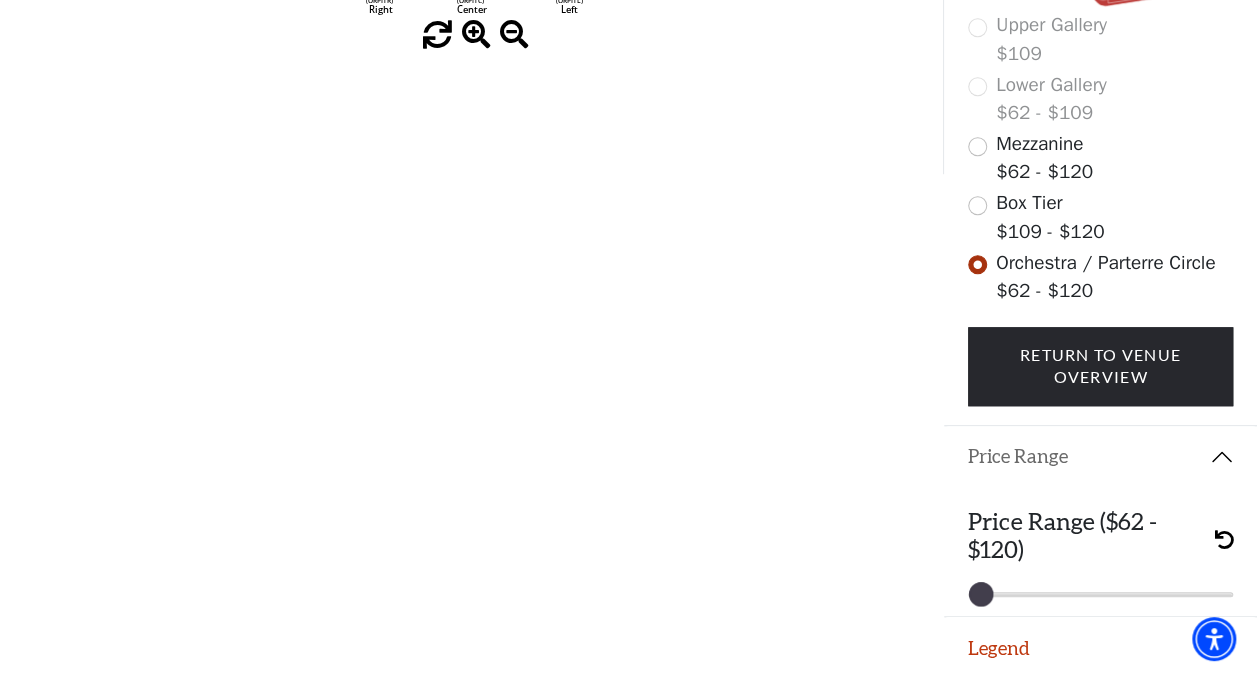 click on "Skip to main content Enable accessibility for low vision Open the accessibility menu
*{
pointer-events: fill;
}
A Christmas Story   Your Tickets       Filters     Choose Your Own Seats
[DATE] 7:30 PM,
Bass Performance Hall
Filters / Cart" 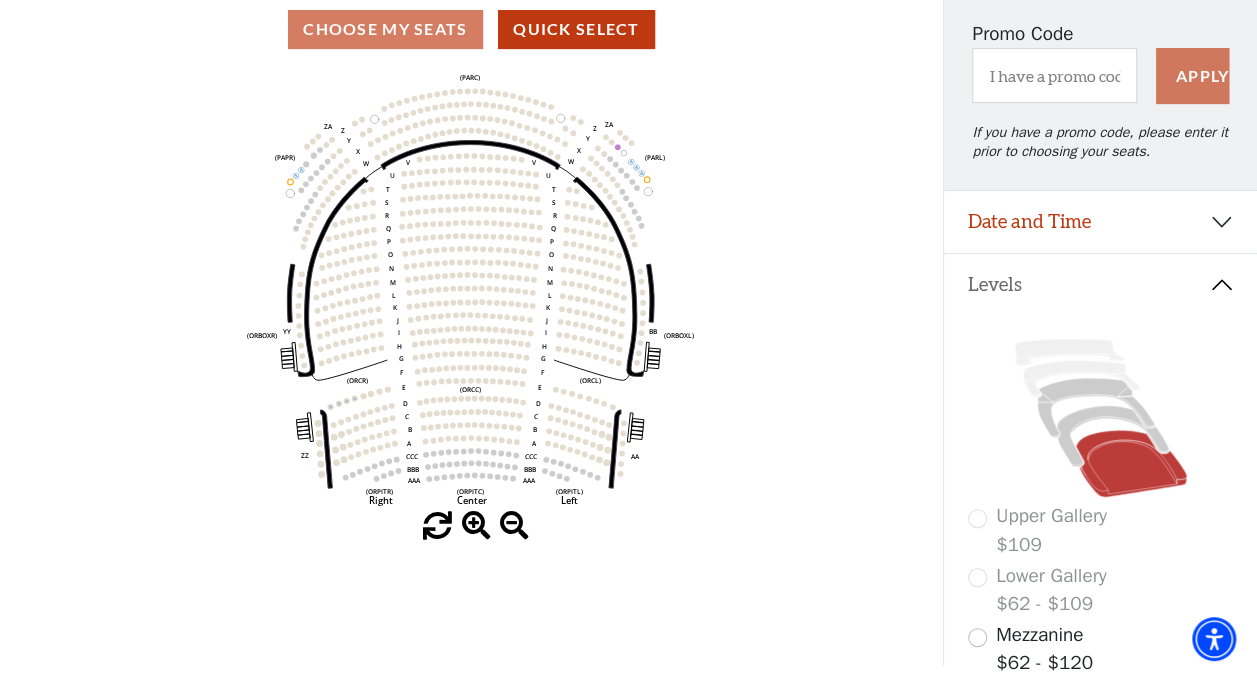 scroll, scrollTop: 207, scrollLeft: 0, axis: vertical 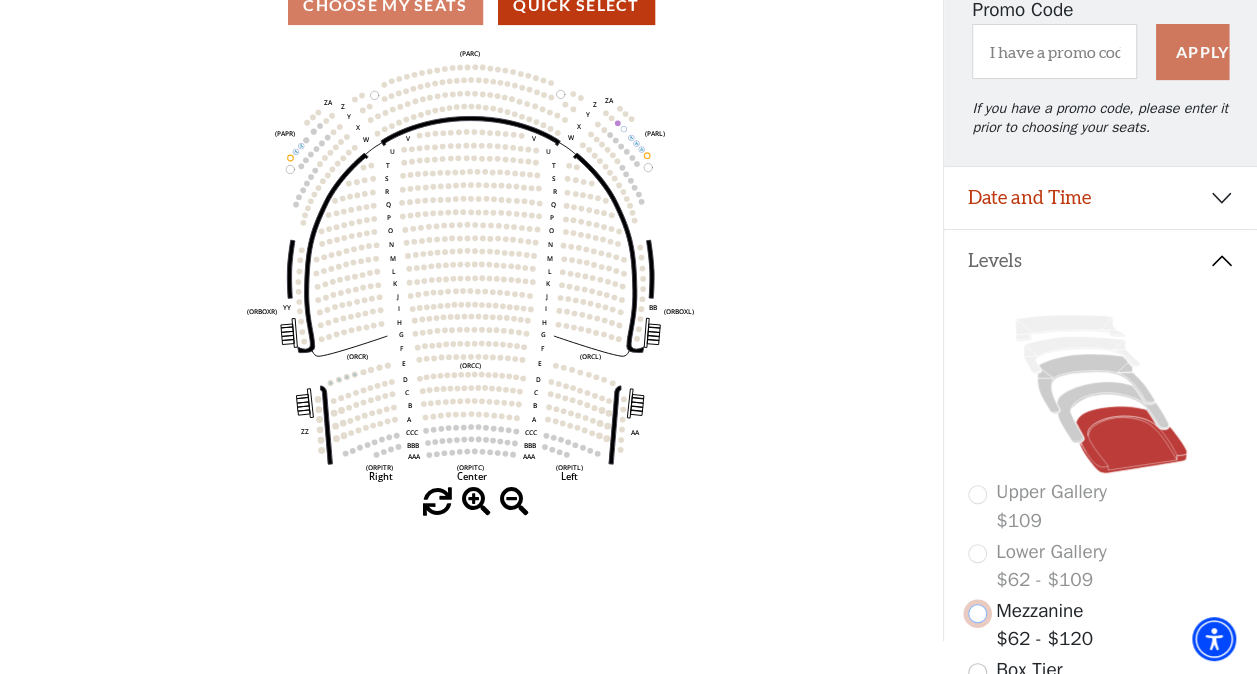 click at bounding box center [977, 613] 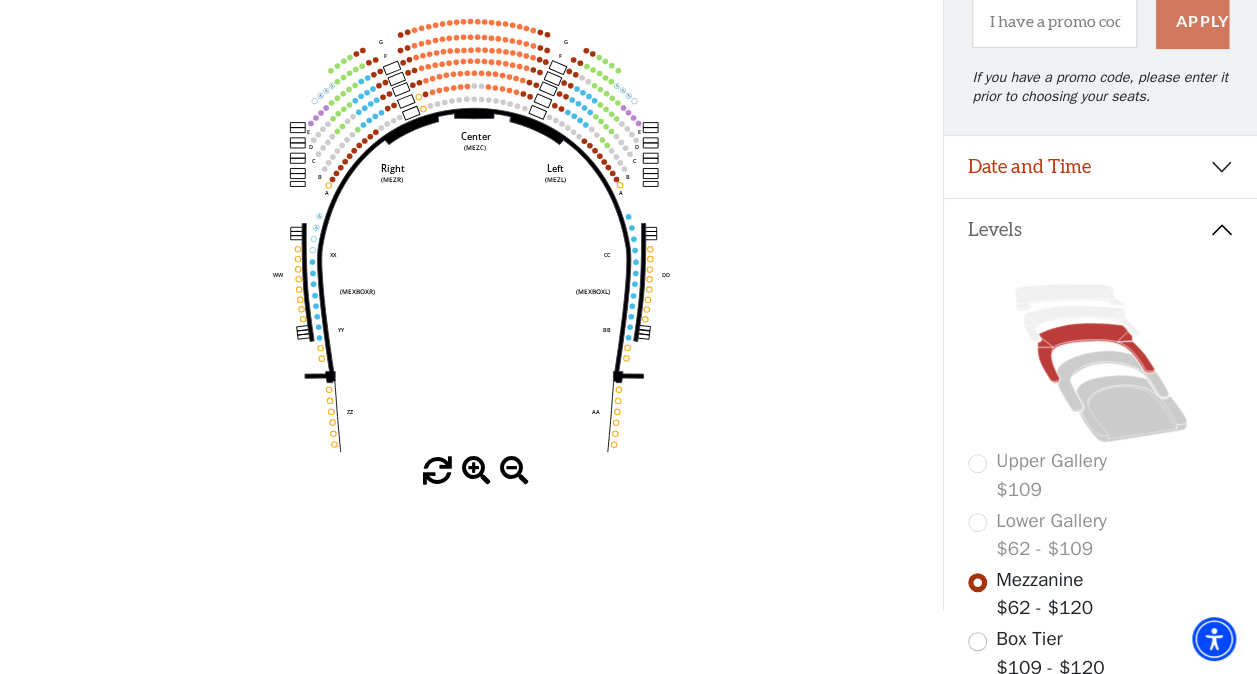 scroll, scrollTop: 266, scrollLeft: 0, axis: vertical 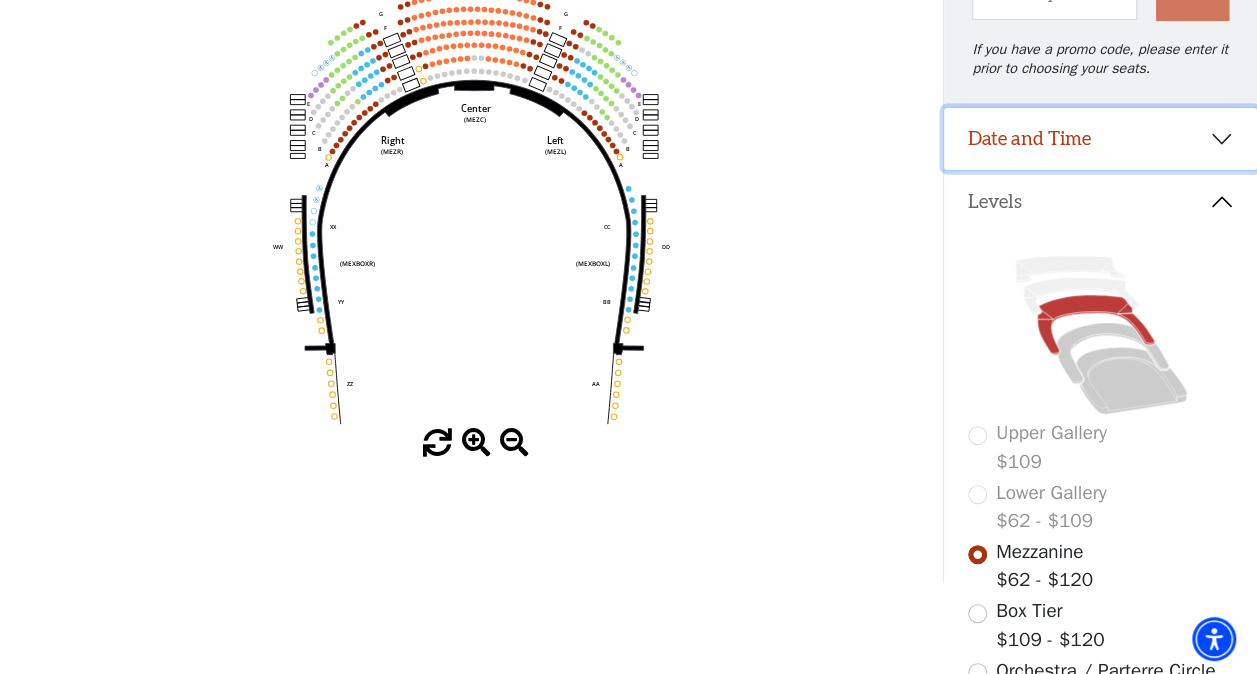 click on "Date and Time" at bounding box center [1100, 139] 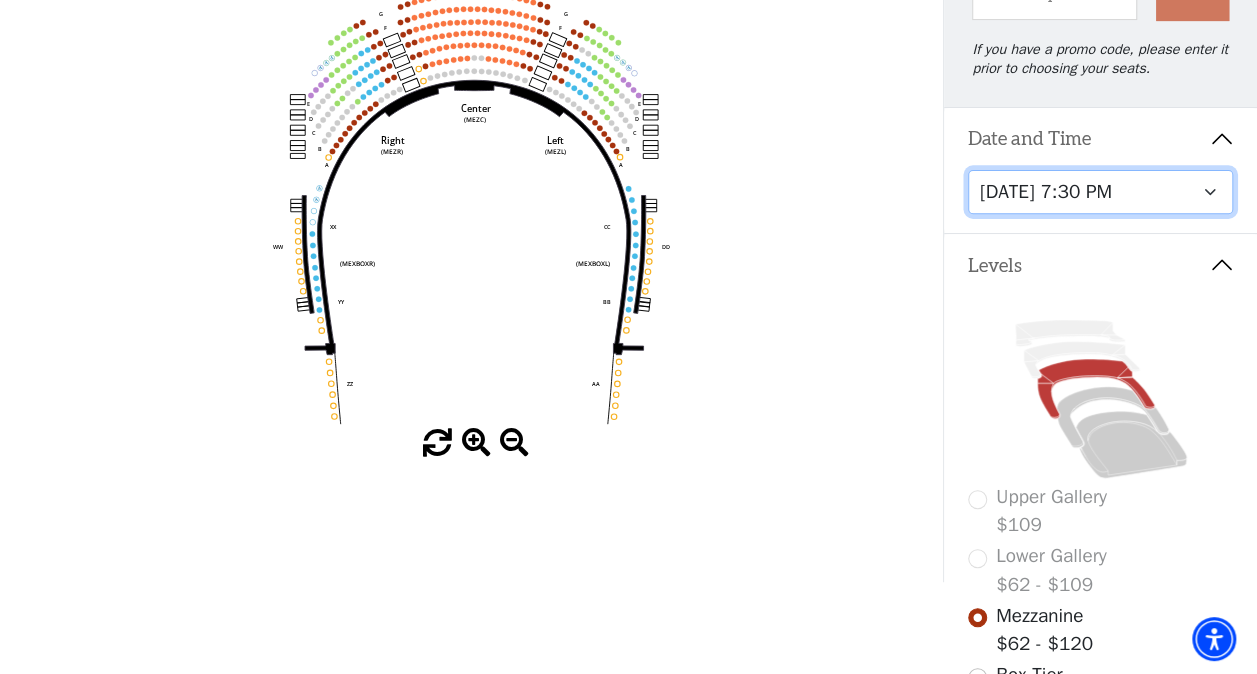 click on "[DATE] 8:00 PM [DATE] 1:30 PM [DATE] 7:30 PM [DATE] 1:30 PM [DATE] 6:30 PM" at bounding box center (1101, 192) 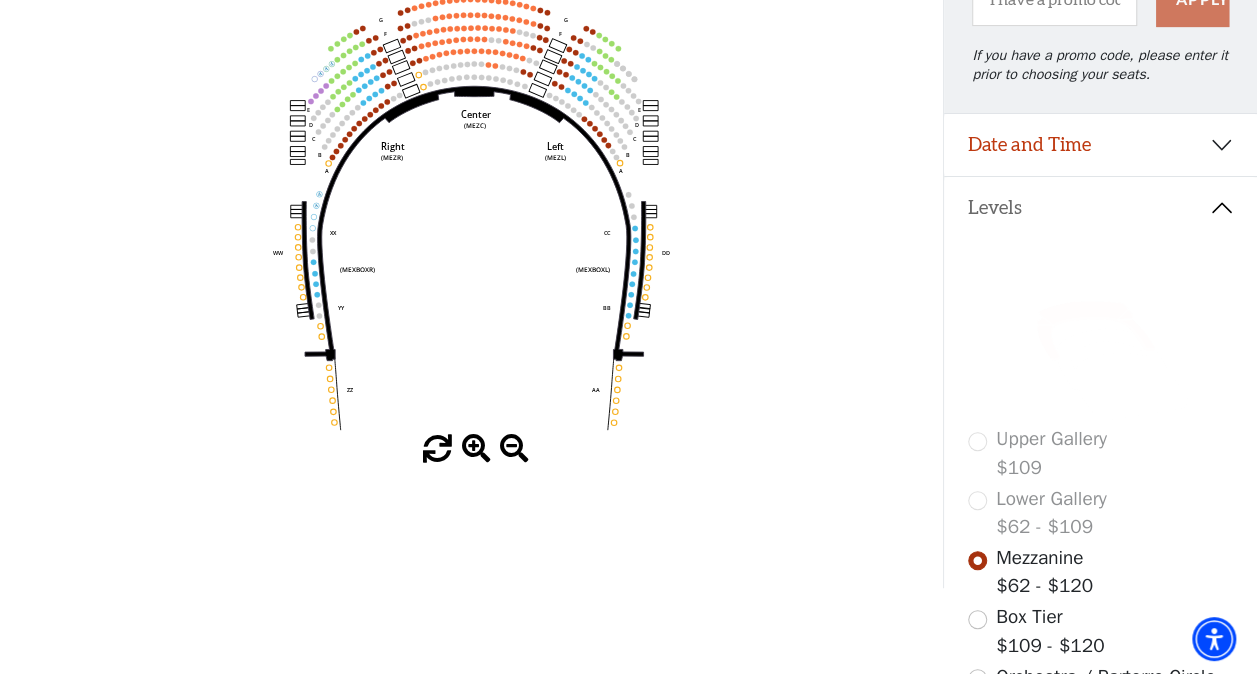 scroll, scrollTop: 292, scrollLeft: 0, axis: vertical 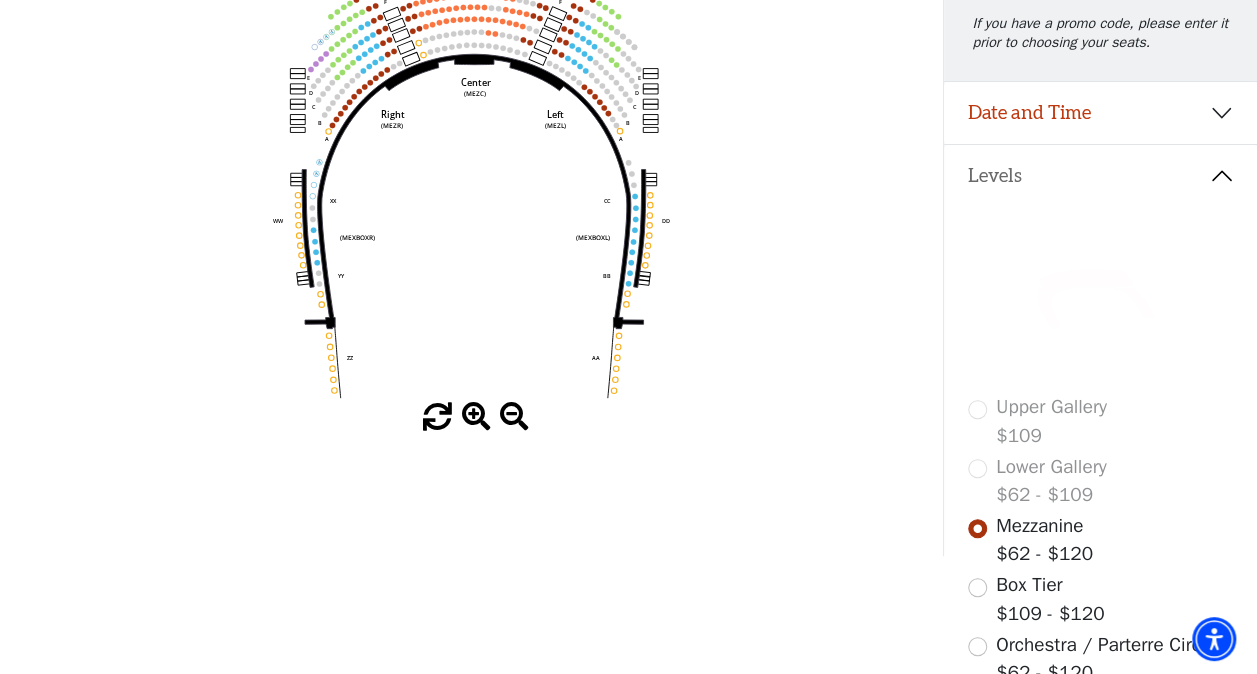 click on "Lower Gallery $62 - $109" at bounding box center (1101, 481) 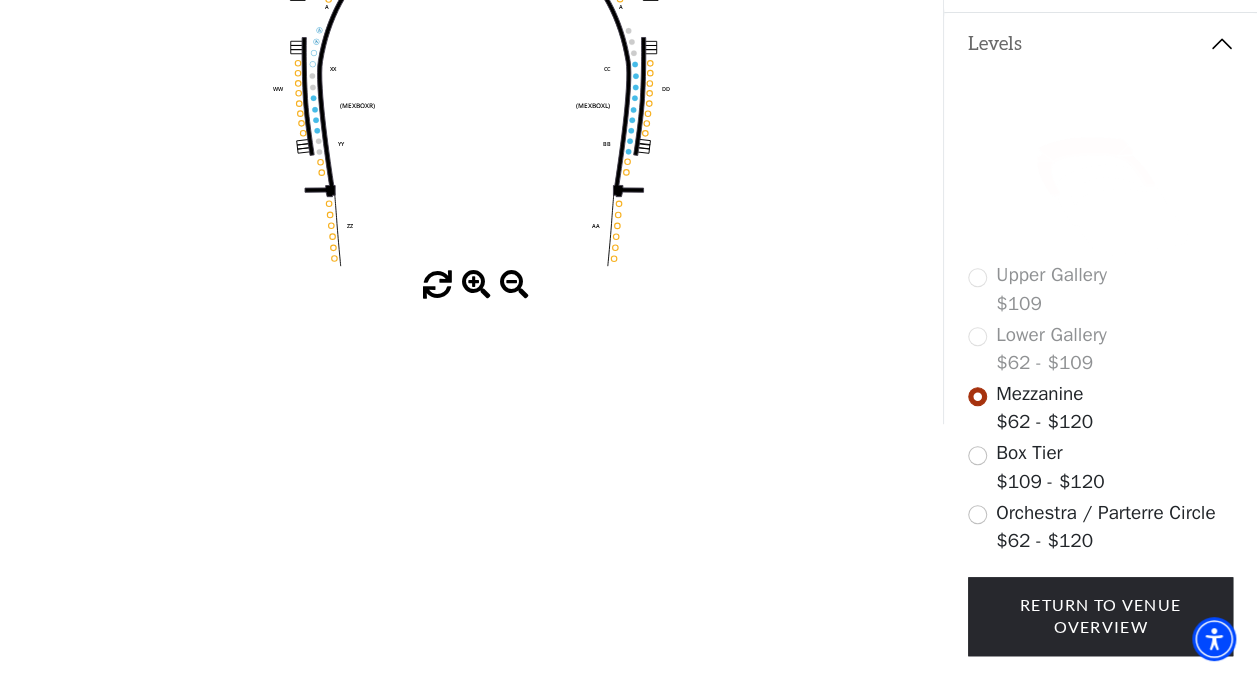 scroll, scrollTop: 426, scrollLeft: 0, axis: vertical 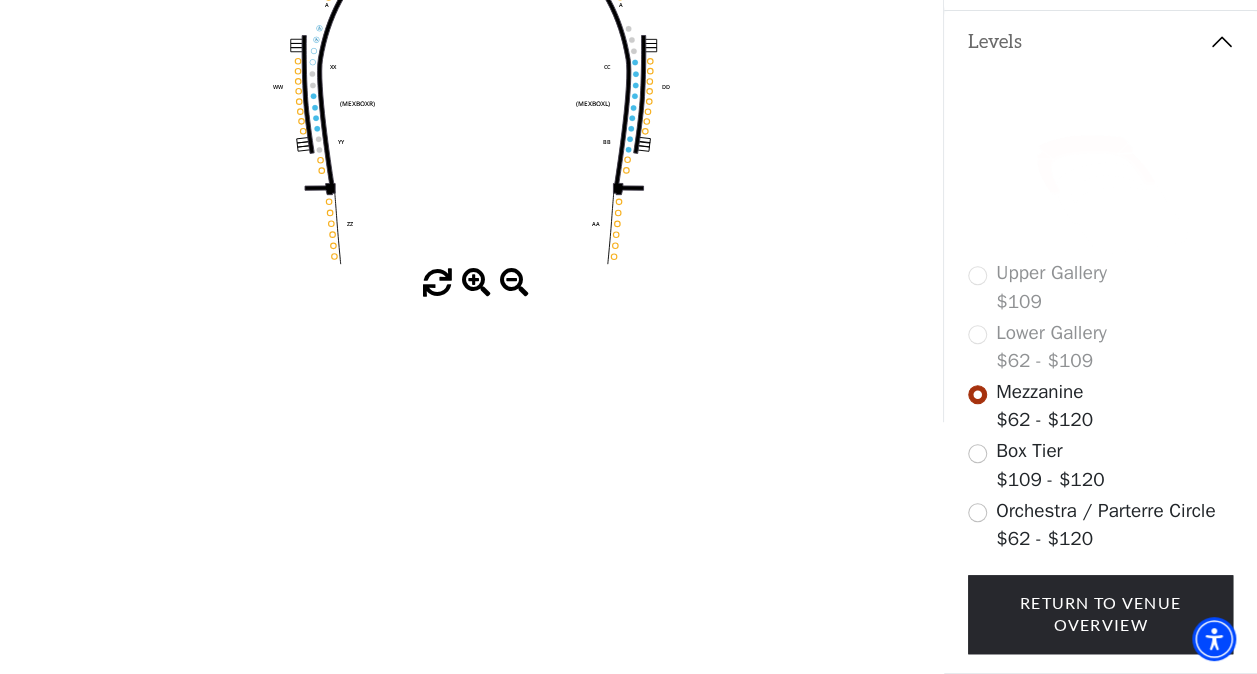 click on "Lower Gallery $62 - $109" at bounding box center (1101, 347) 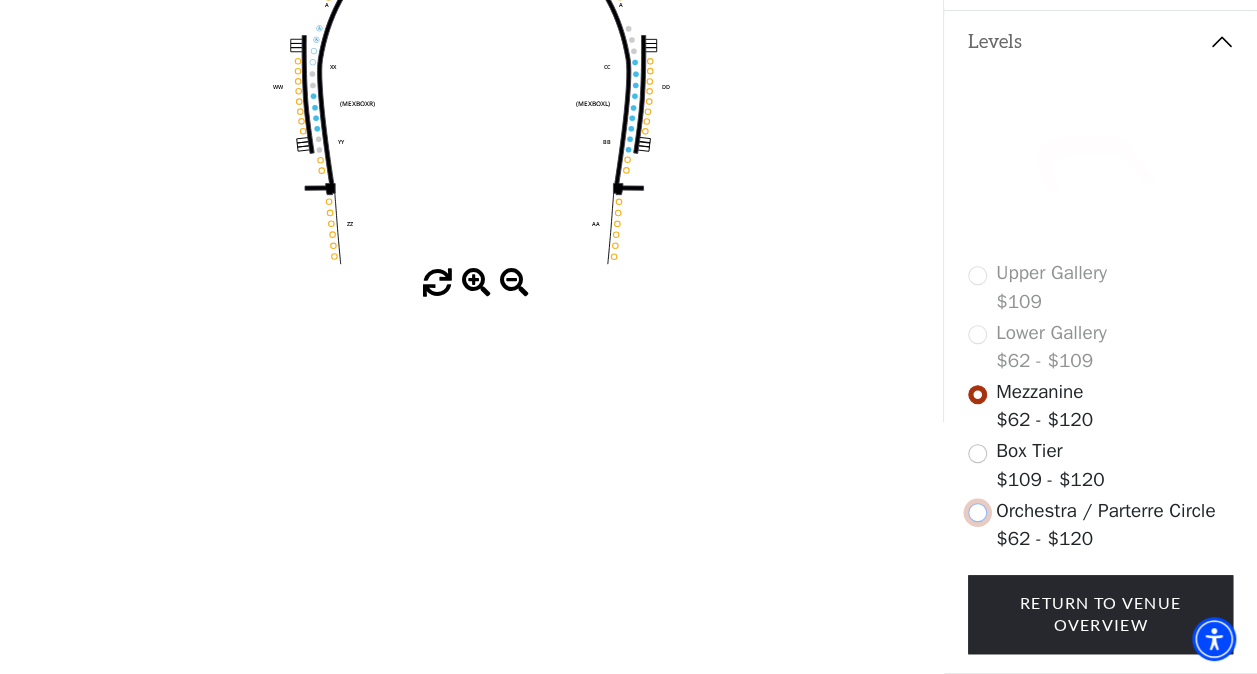 click at bounding box center (977, 512) 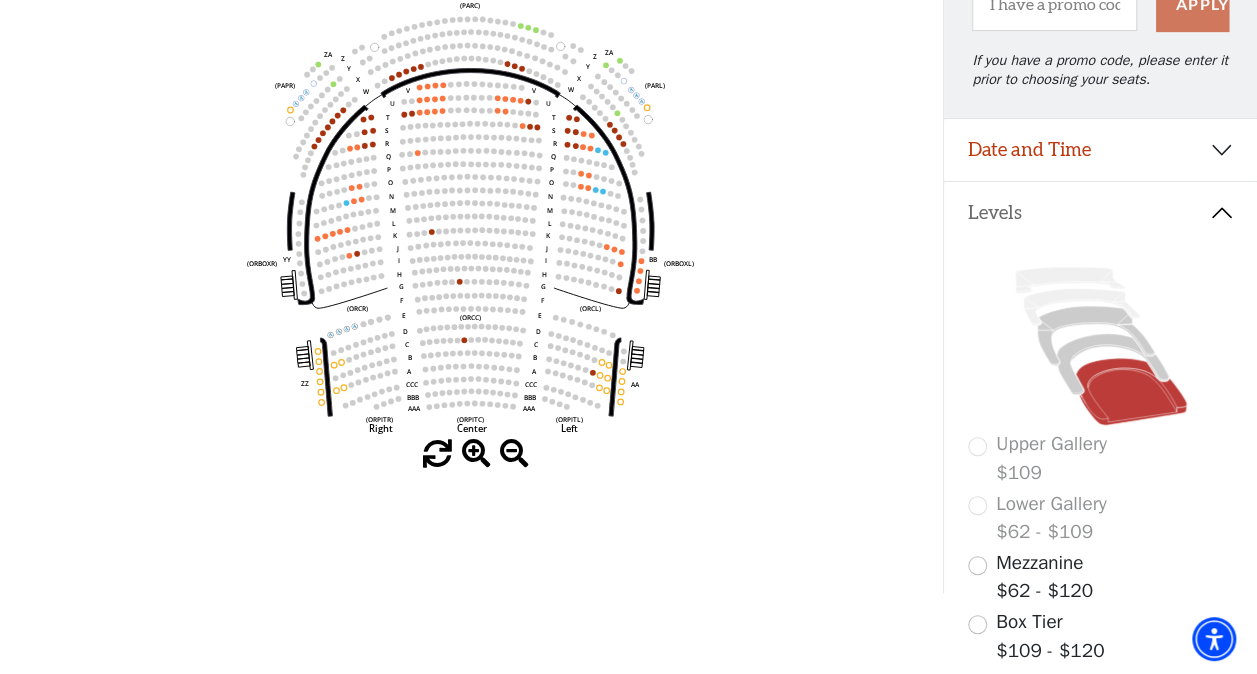 scroll, scrollTop: 278, scrollLeft: 0, axis: vertical 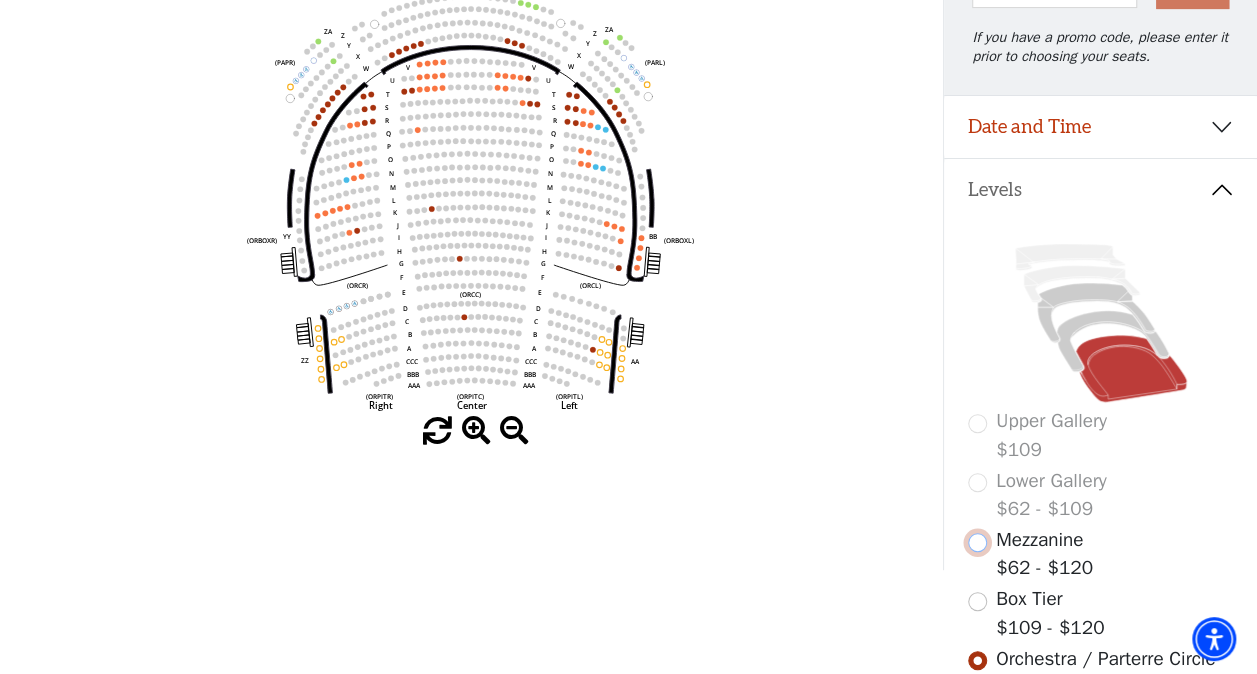 click at bounding box center (977, 542) 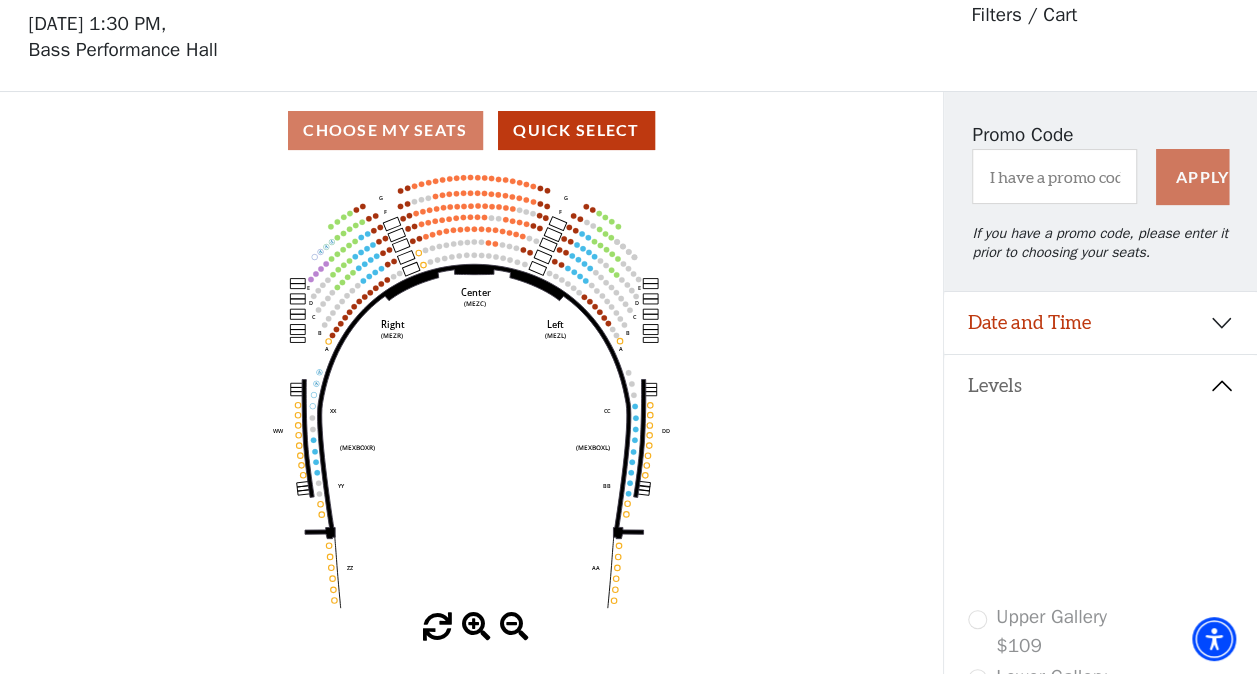 scroll, scrollTop: 92, scrollLeft: 0, axis: vertical 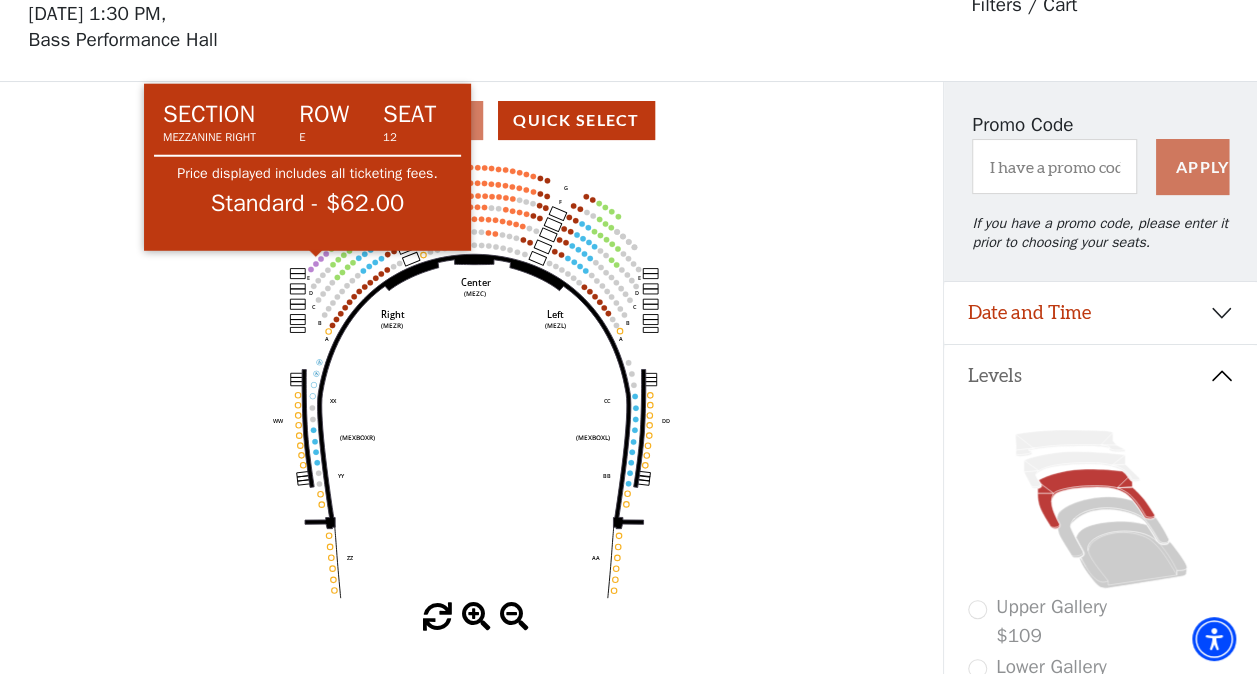 click 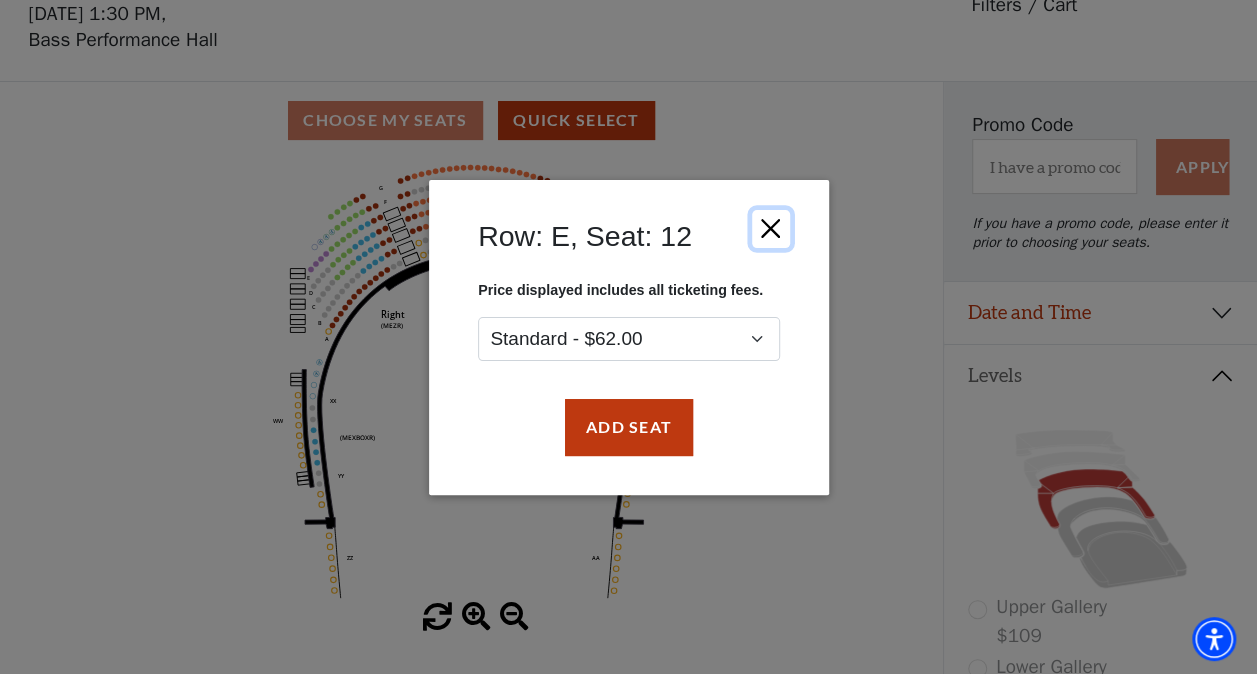 click at bounding box center (770, 228) 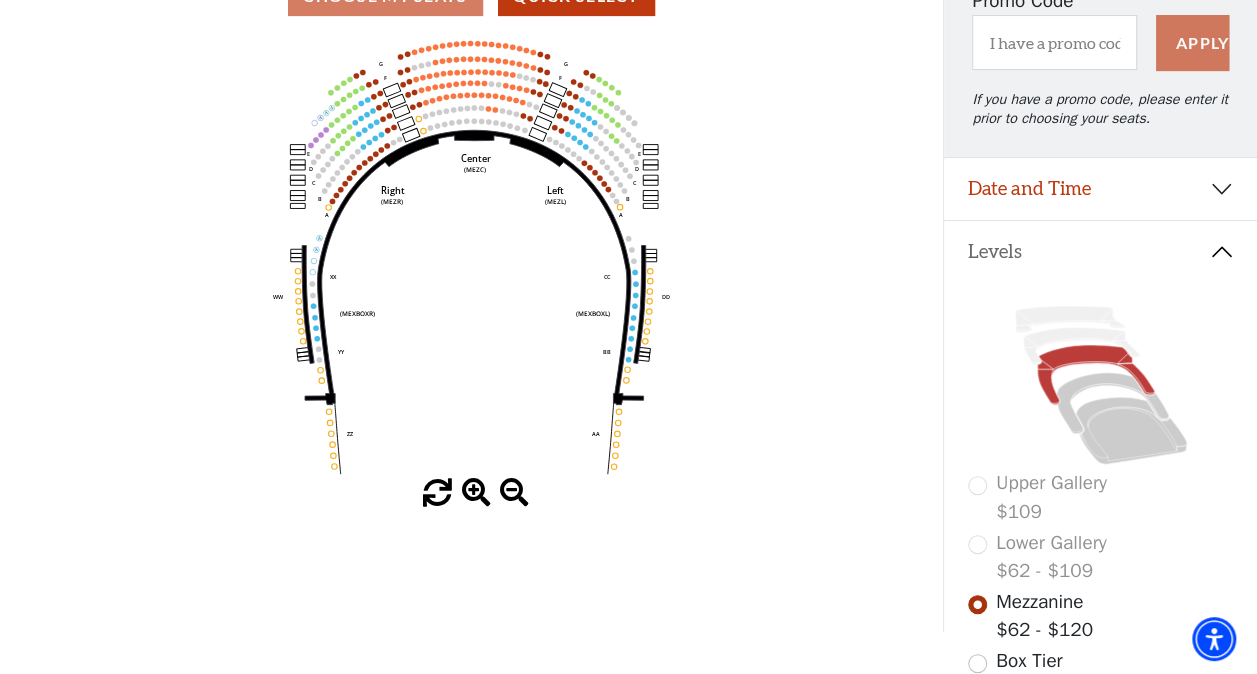 scroll, scrollTop: 333, scrollLeft: 0, axis: vertical 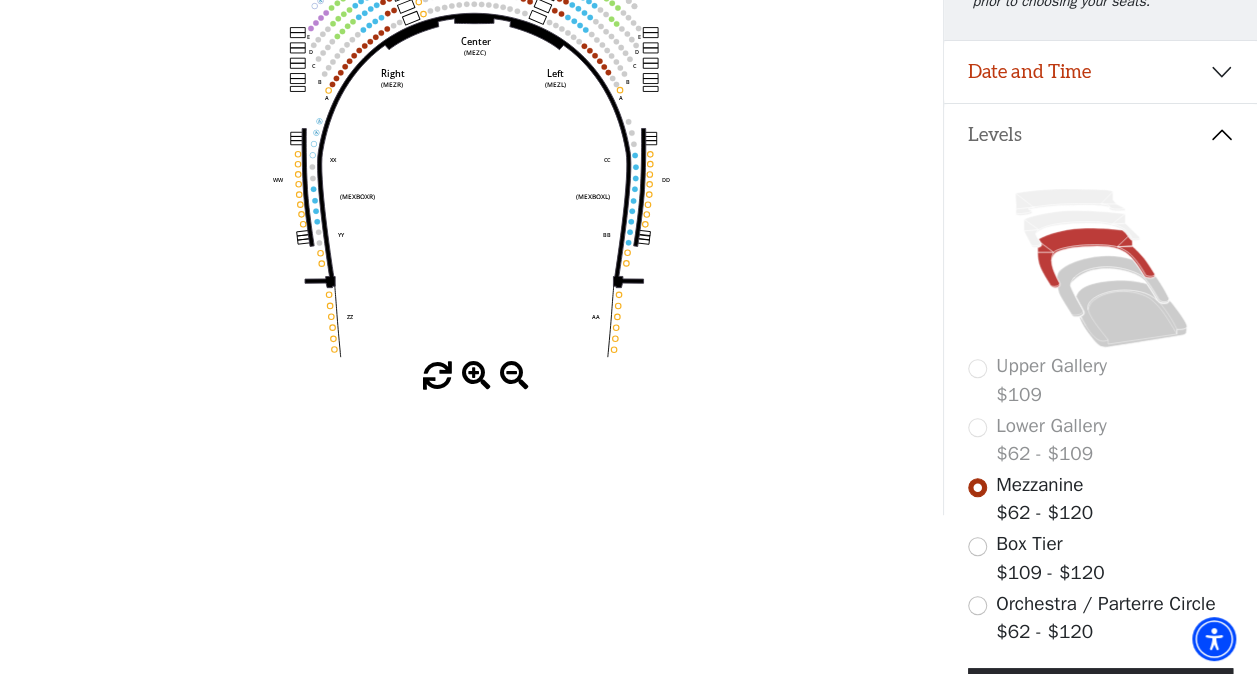 click at bounding box center [476, 376] 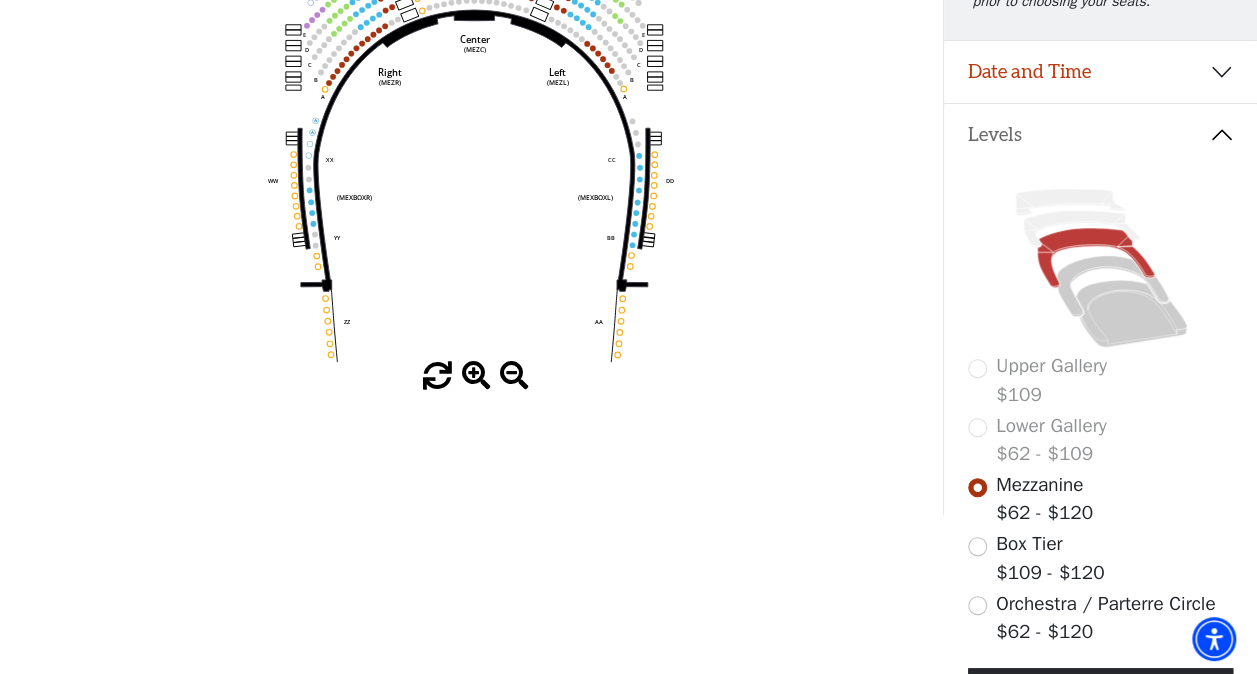 click at bounding box center (476, 376) 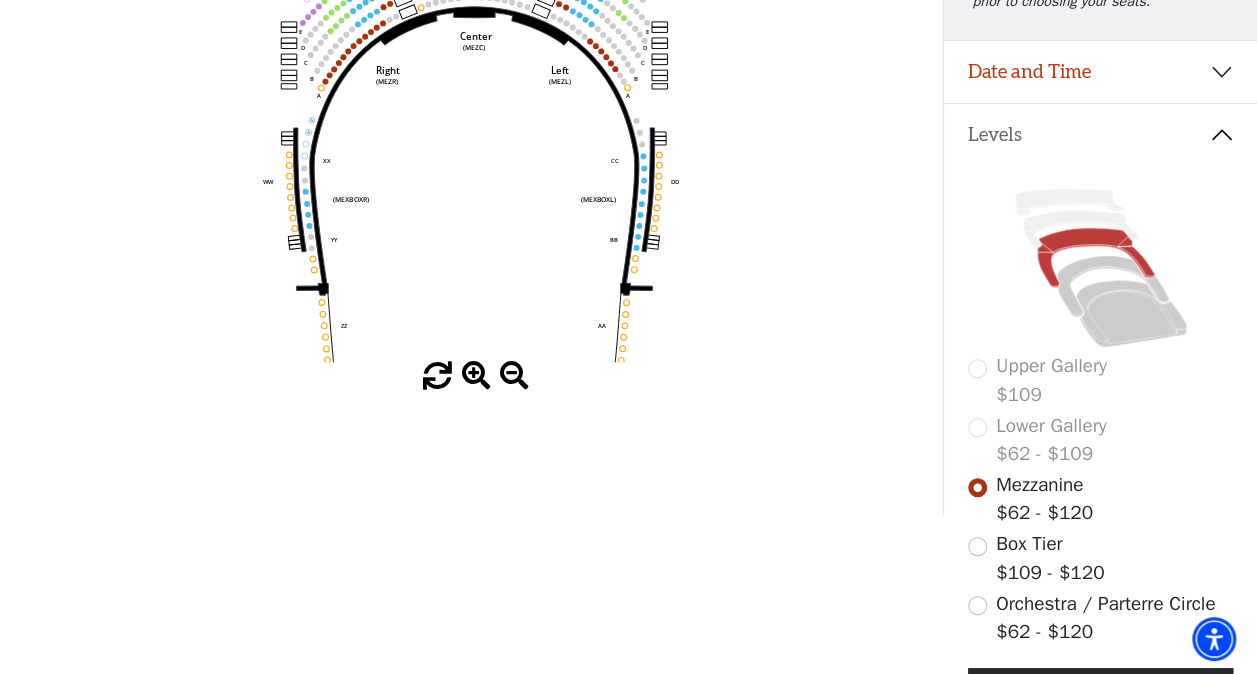 click at bounding box center [476, 376] 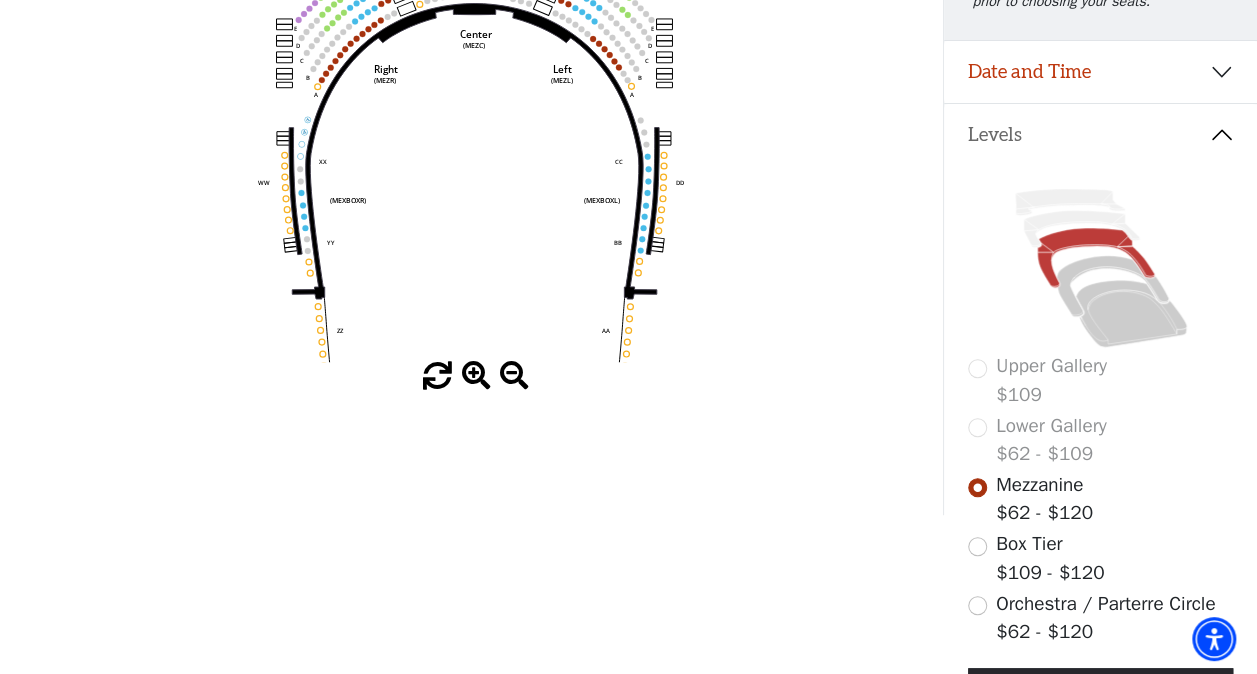 click at bounding box center [476, 376] 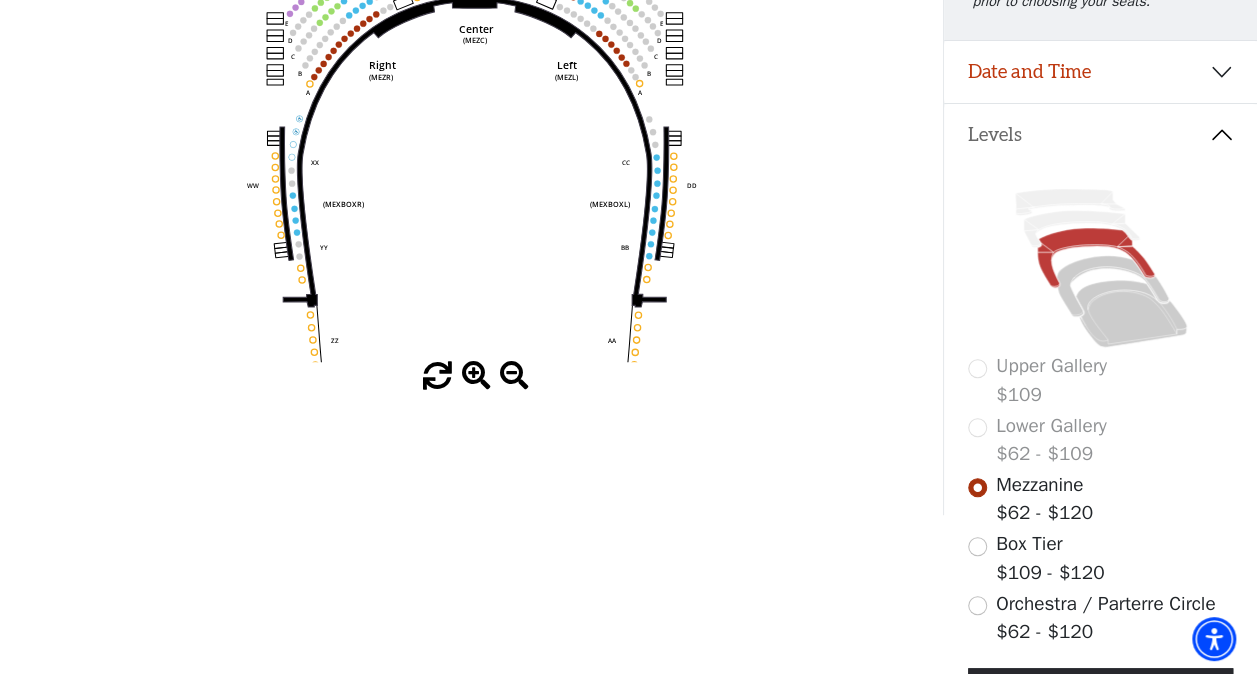 click at bounding box center (476, 376) 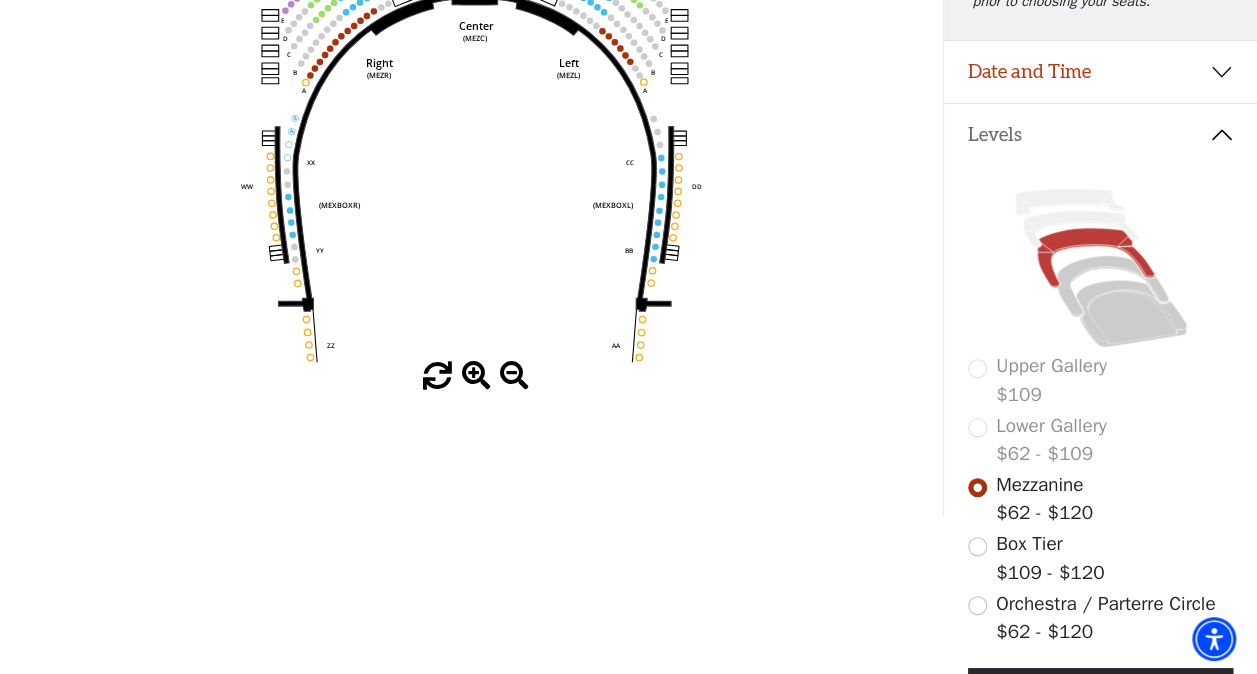 click at bounding box center [476, 376] 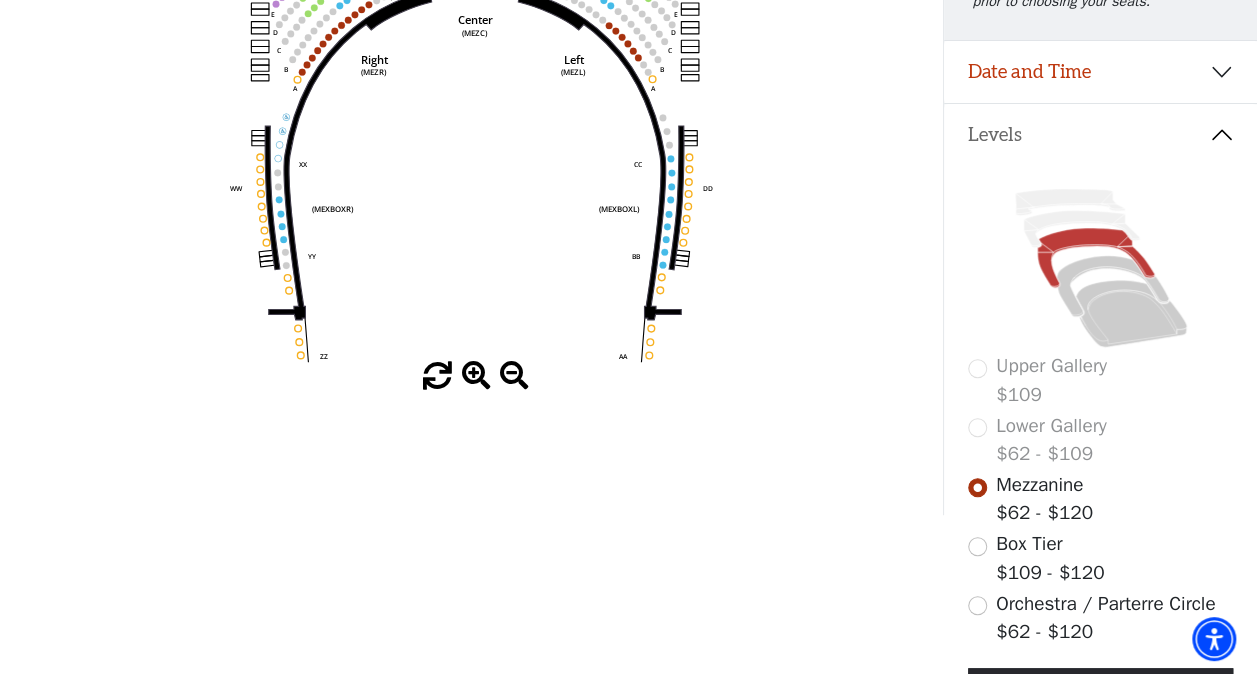 click at bounding box center [476, 376] 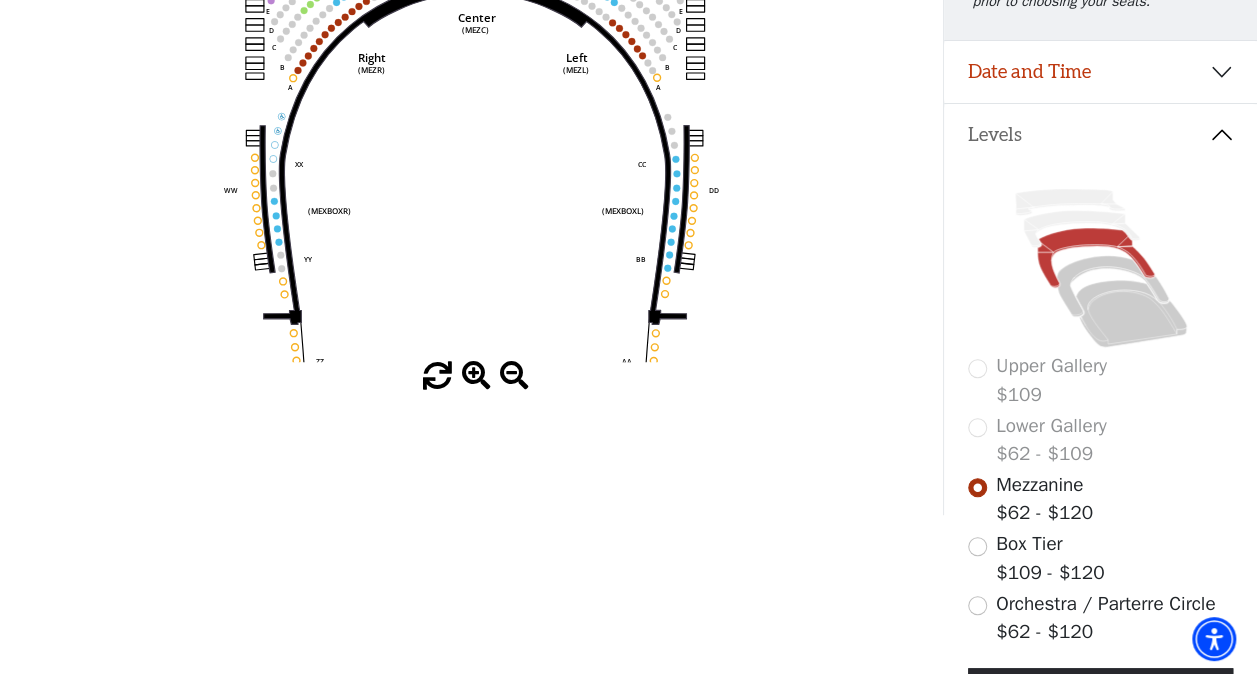 click at bounding box center [476, 376] 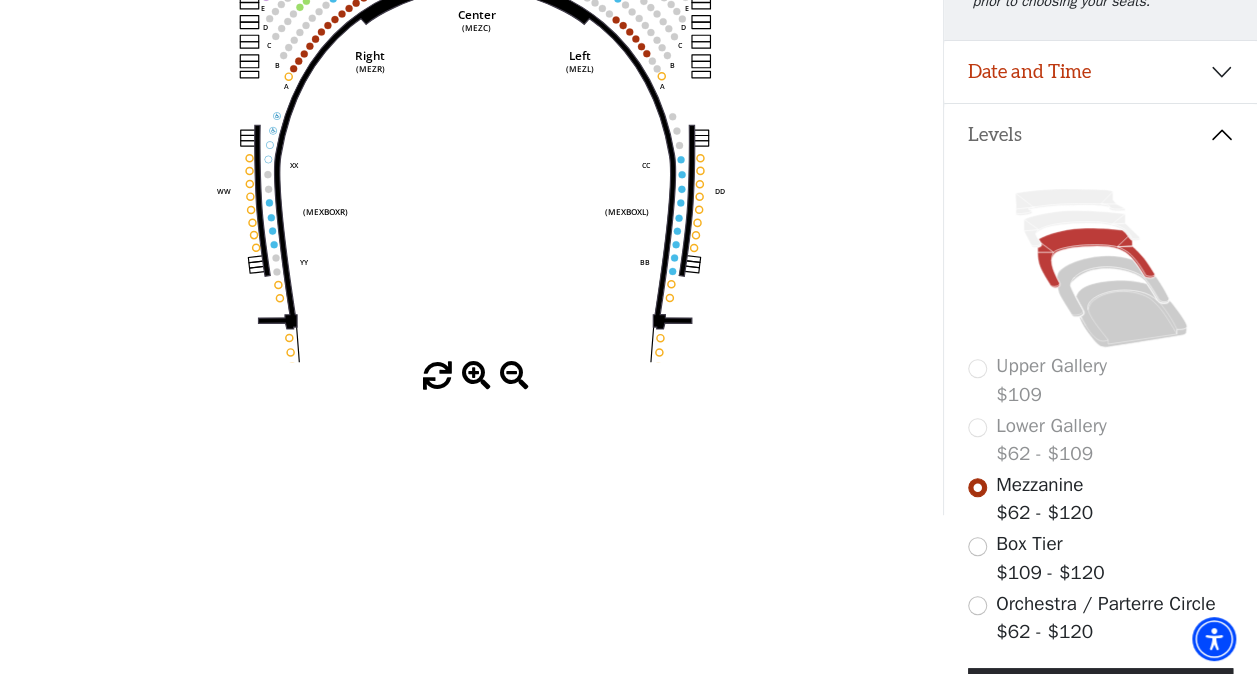click at bounding box center (476, 376) 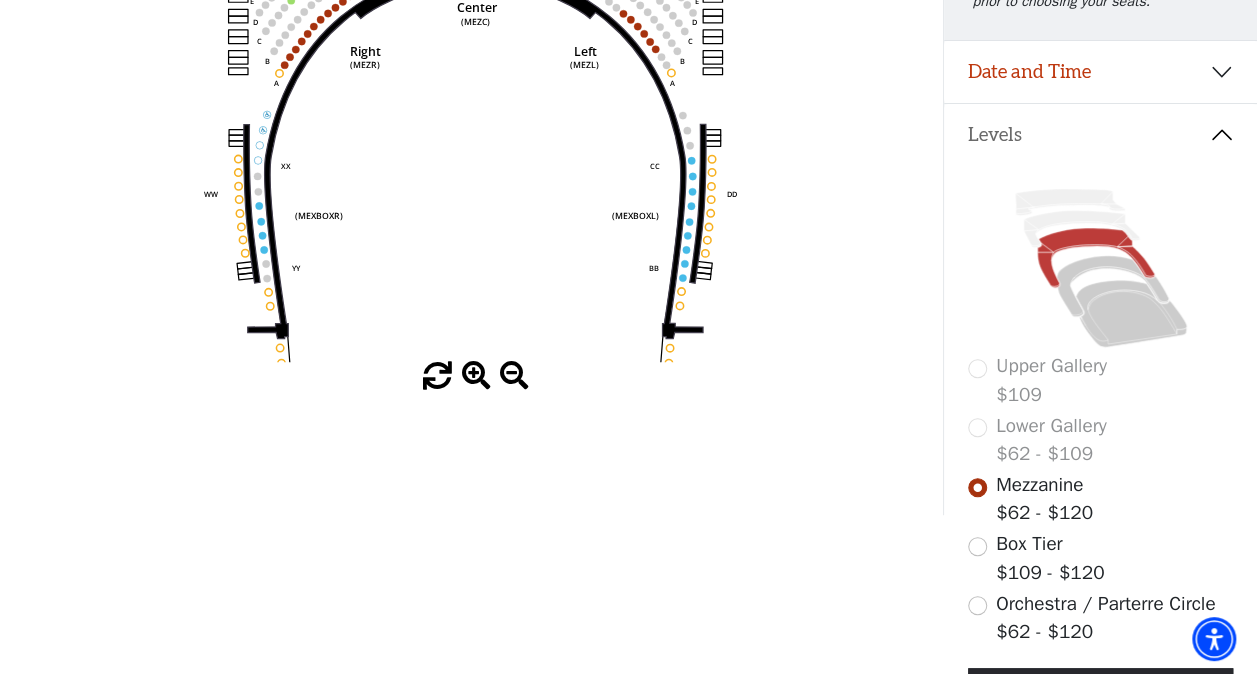 click at bounding box center (476, 376) 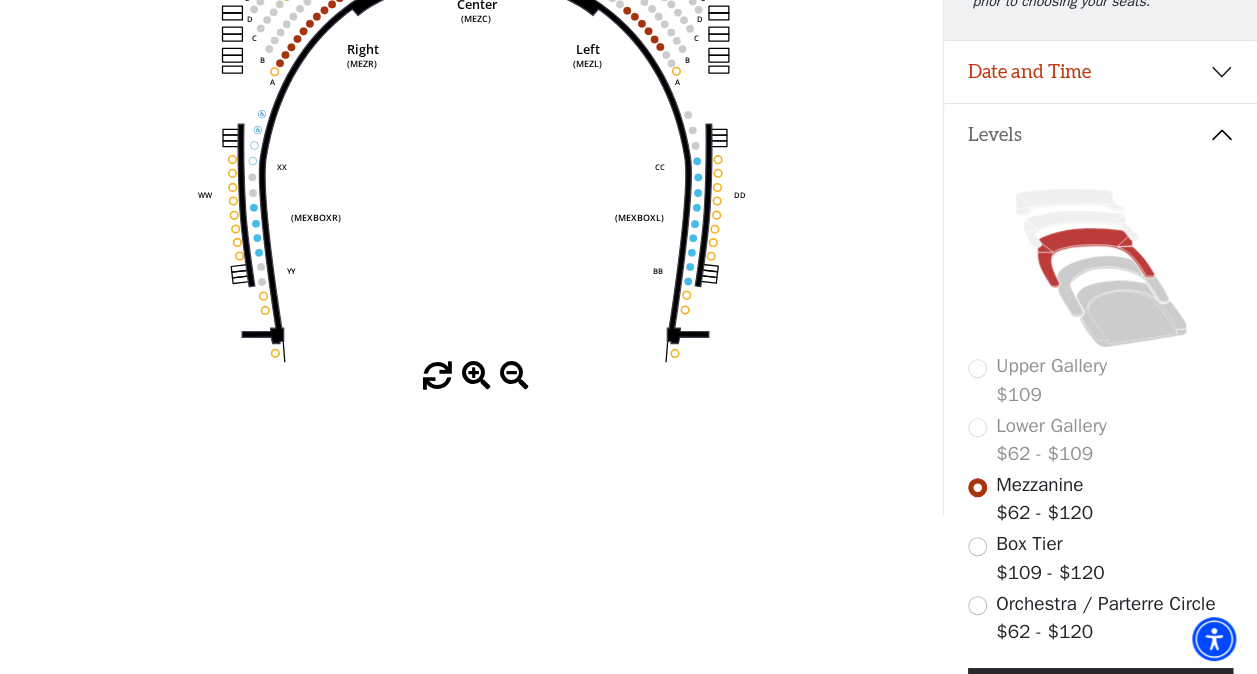 click at bounding box center [476, 376] 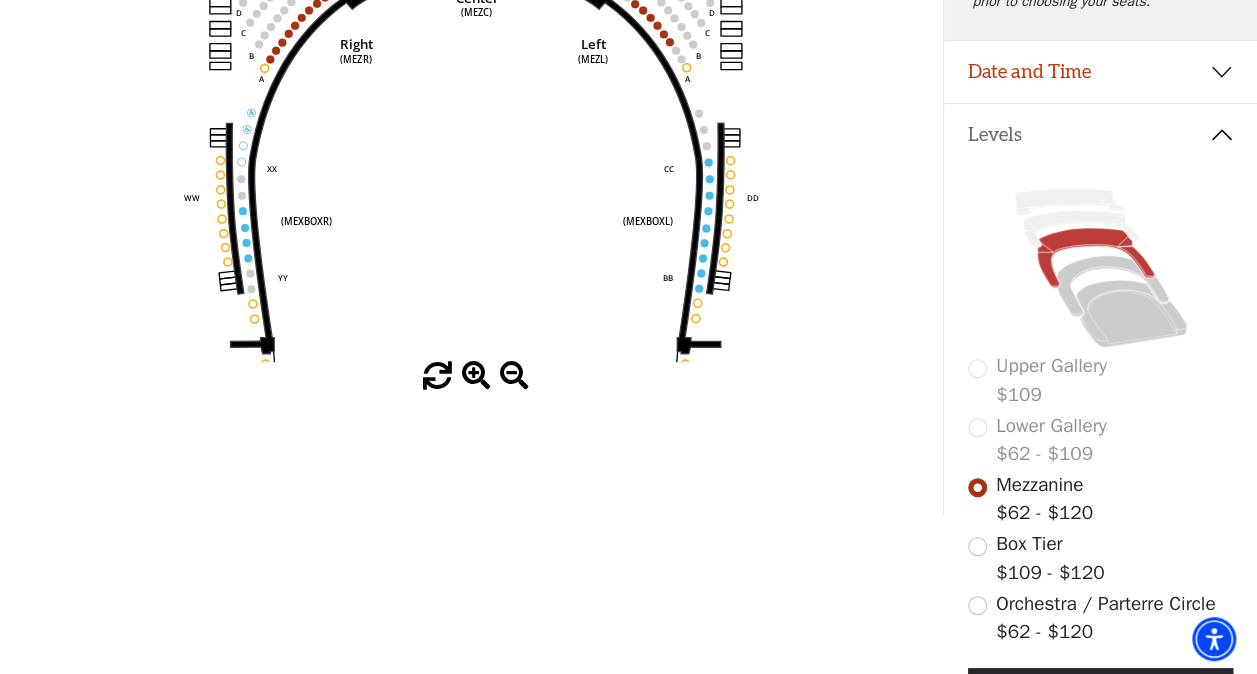 click at bounding box center [476, 376] 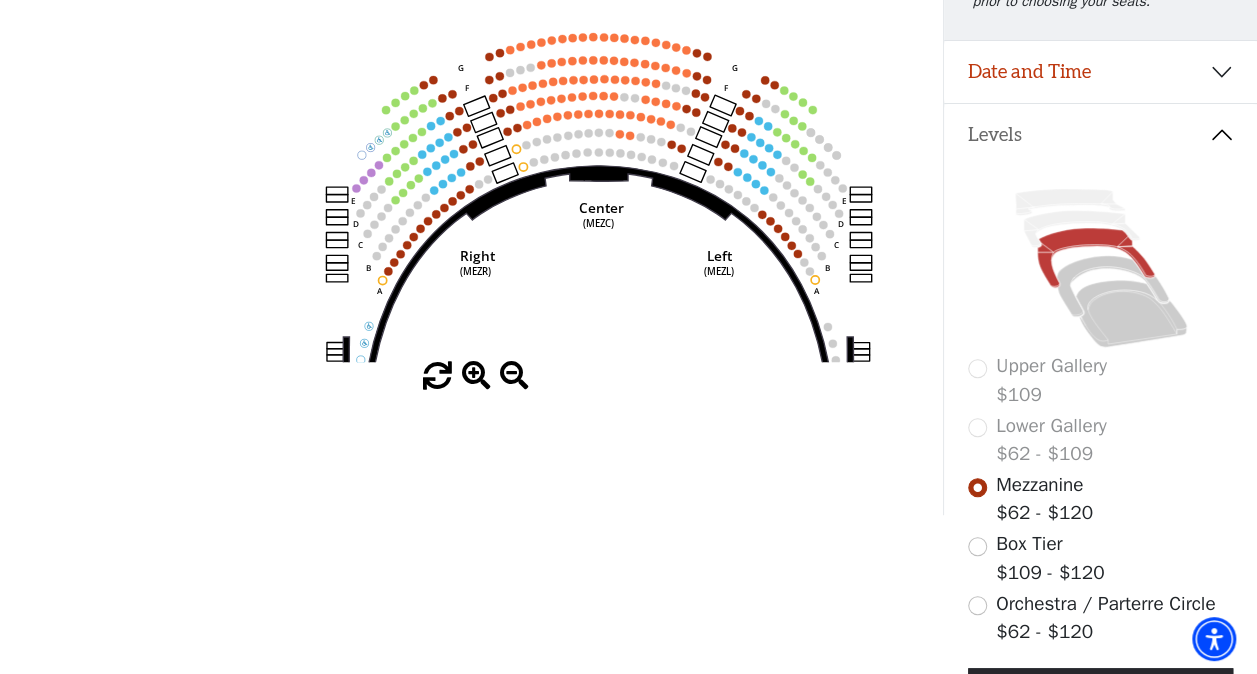 drag, startPoint x: 477, startPoint y: 222, endPoint x: 601, endPoint y: 432, distance: 243.87701 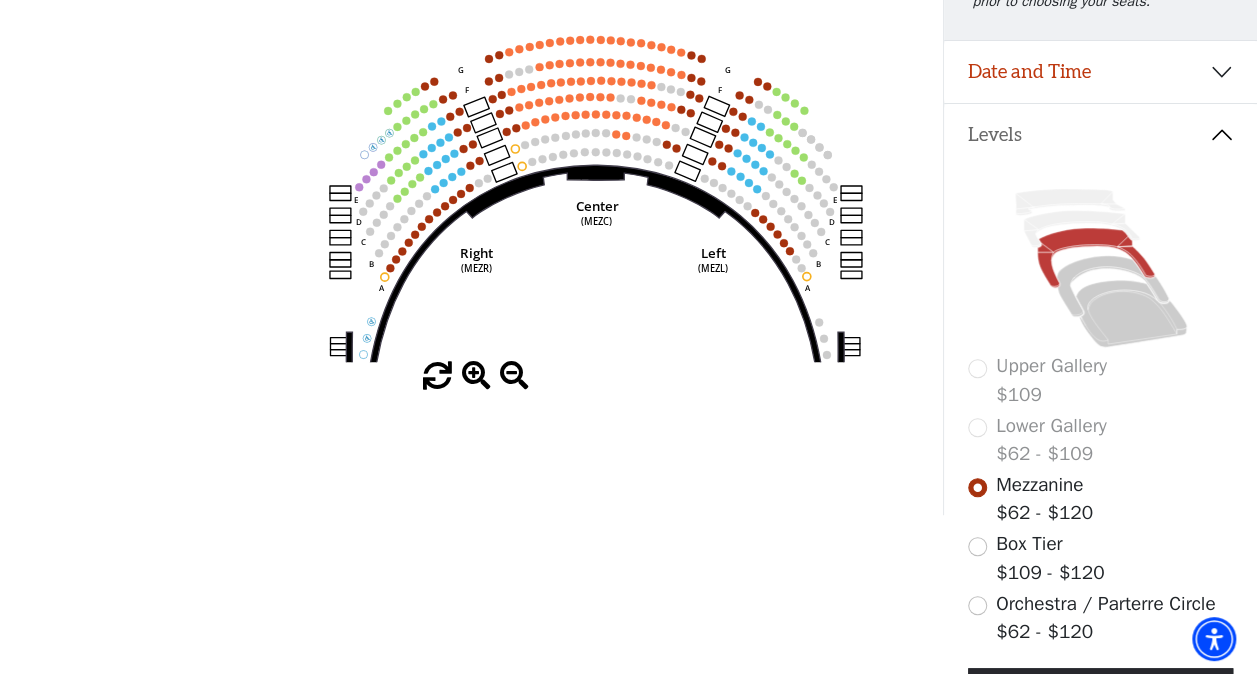 click at bounding box center [514, 376] 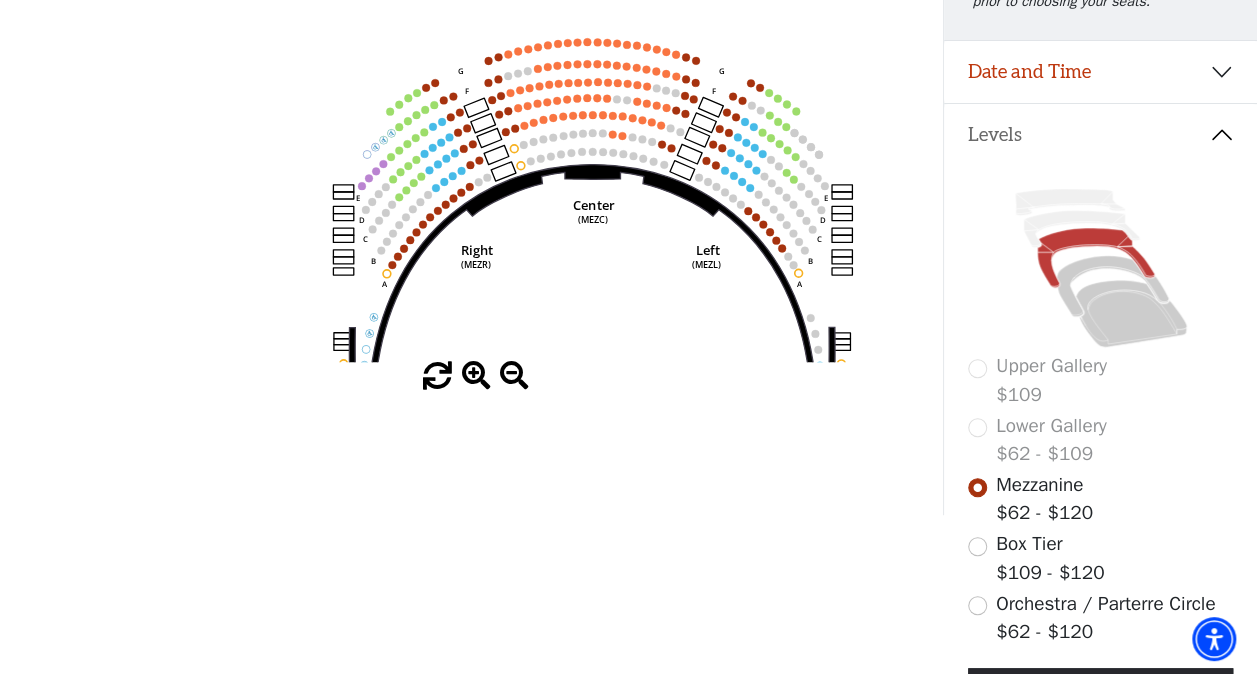 click at bounding box center (514, 376) 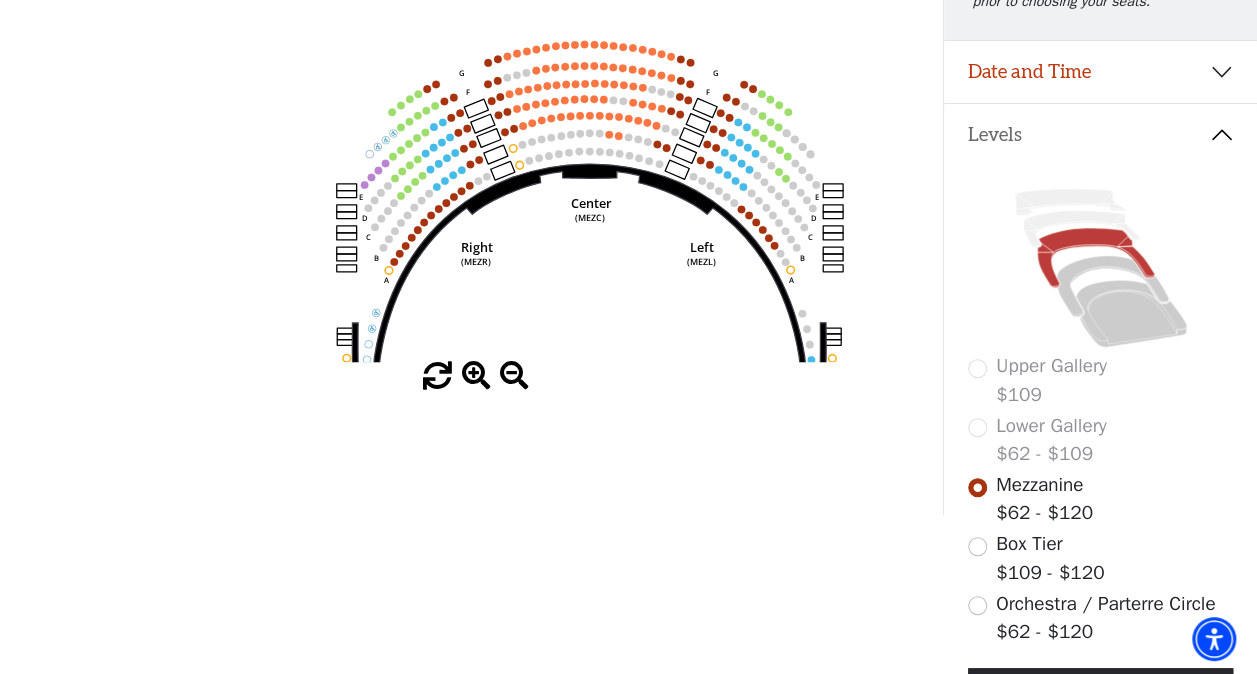 click at bounding box center [514, 376] 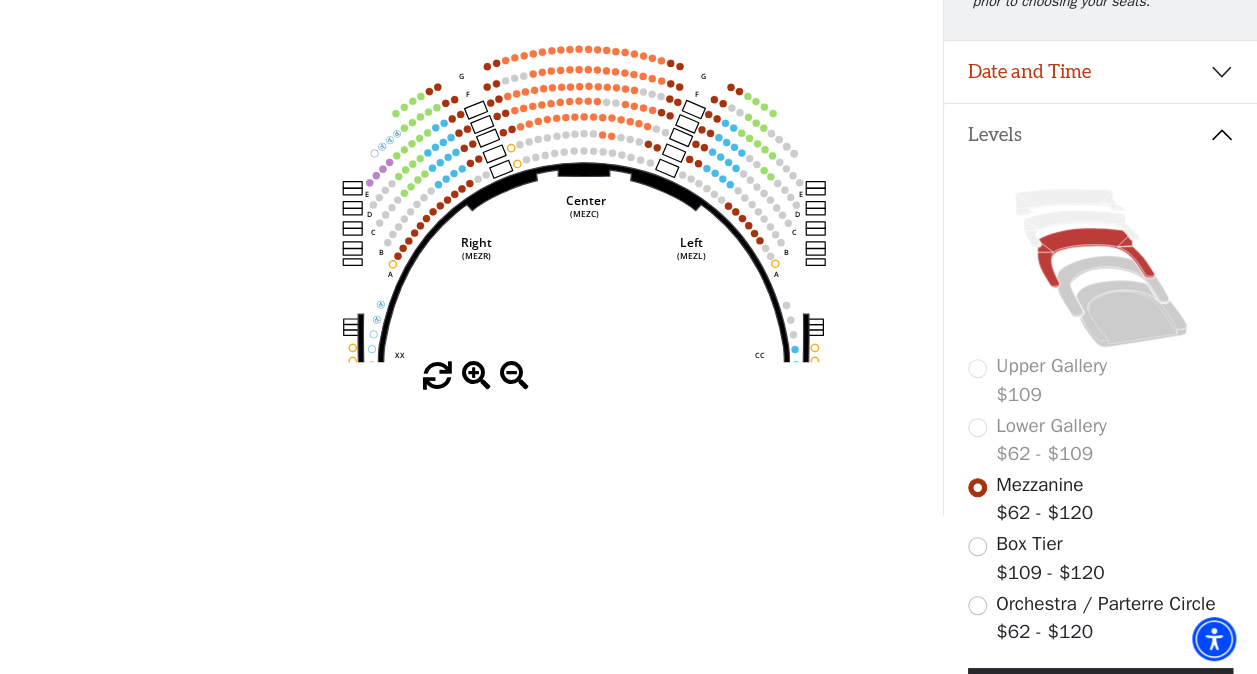 click at bounding box center (514, 376) 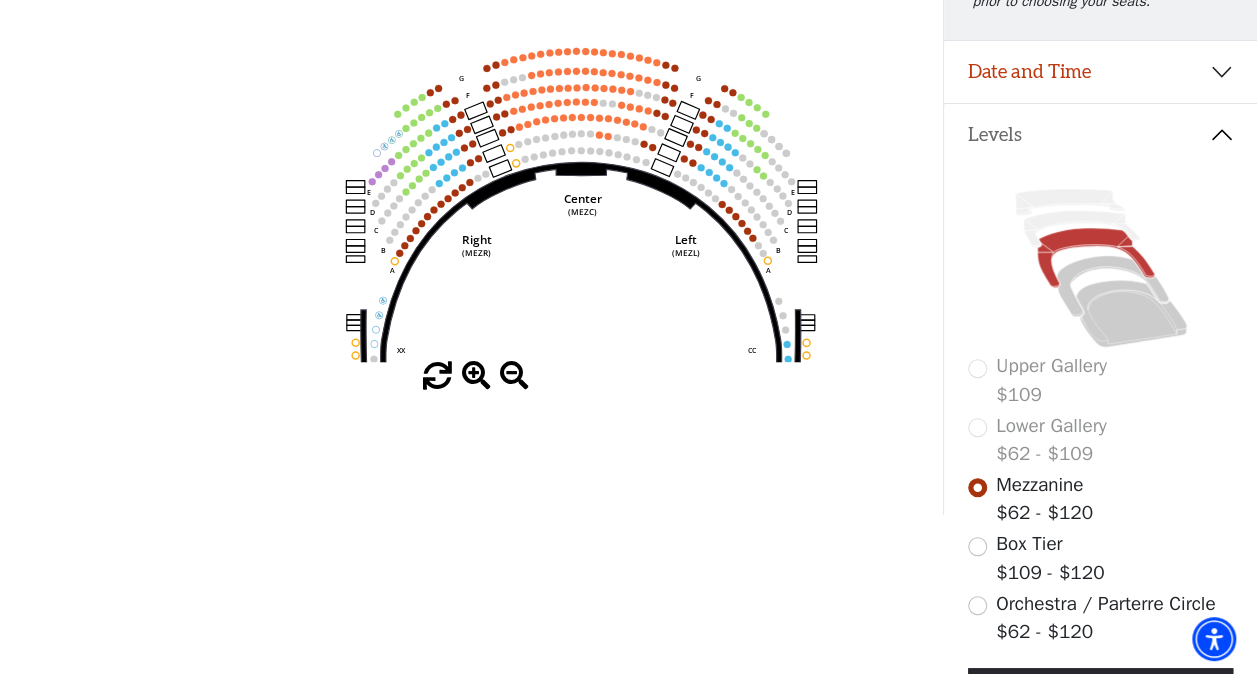 click at bounding box center (514, 376) 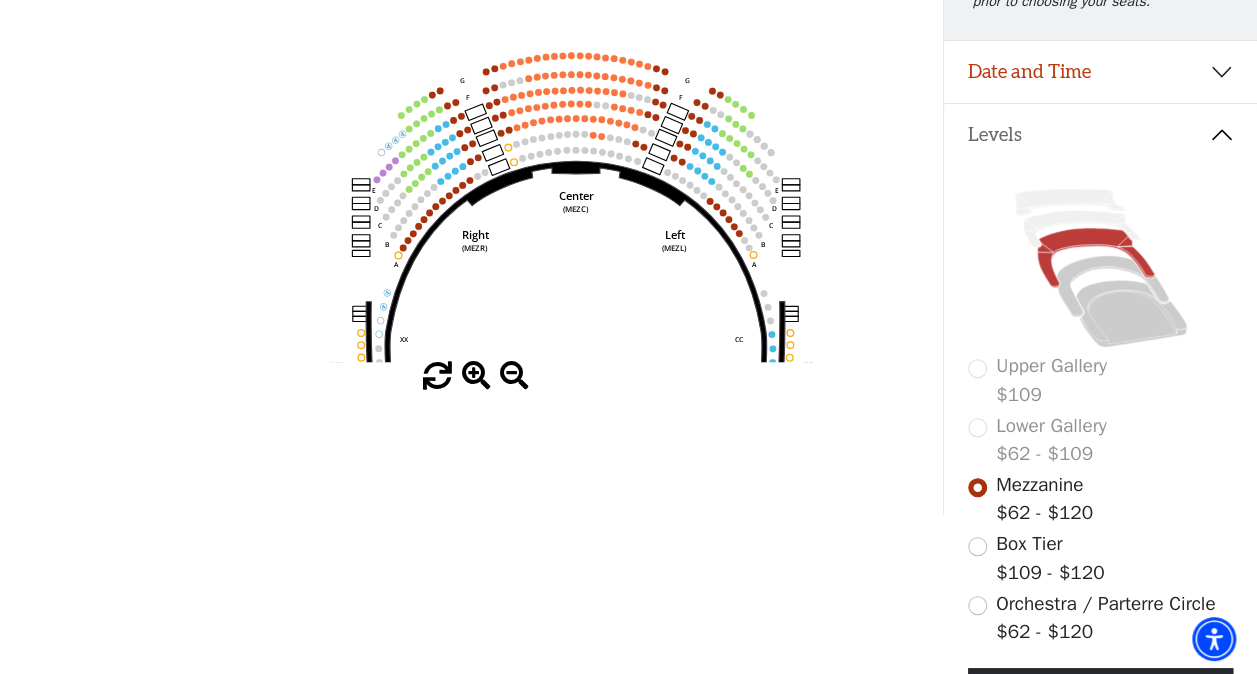 click at bounding box center [514, 376] 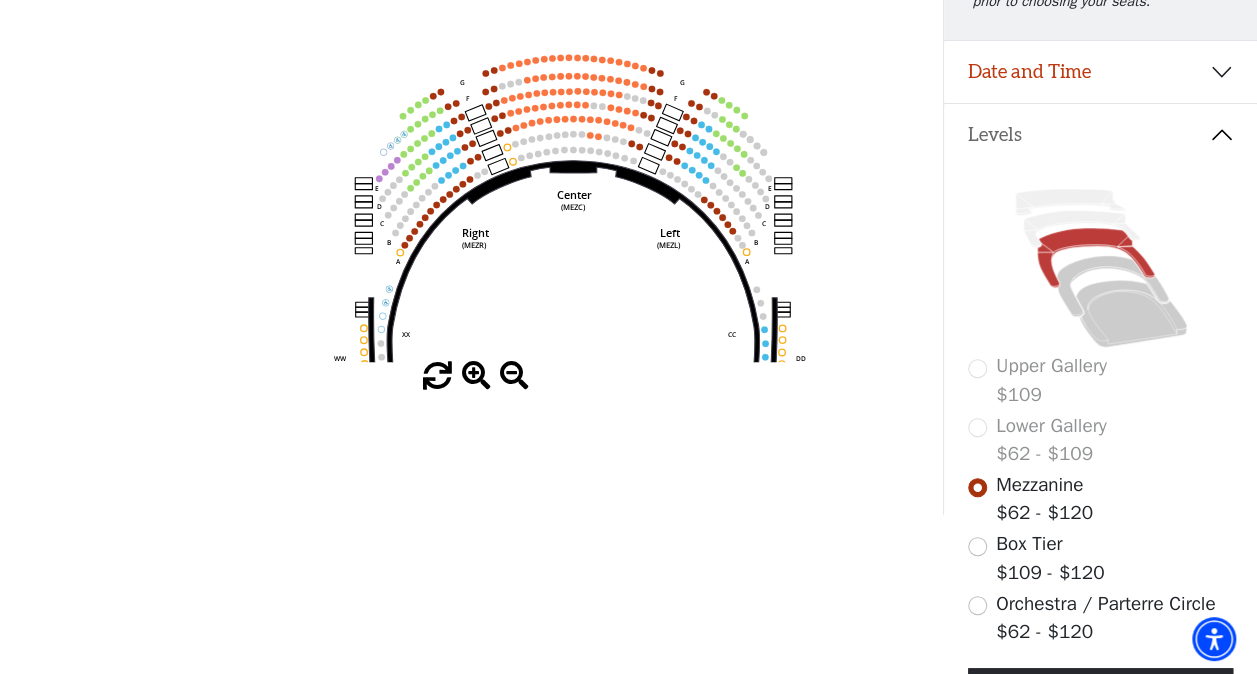click at bounding box center (514, 376) 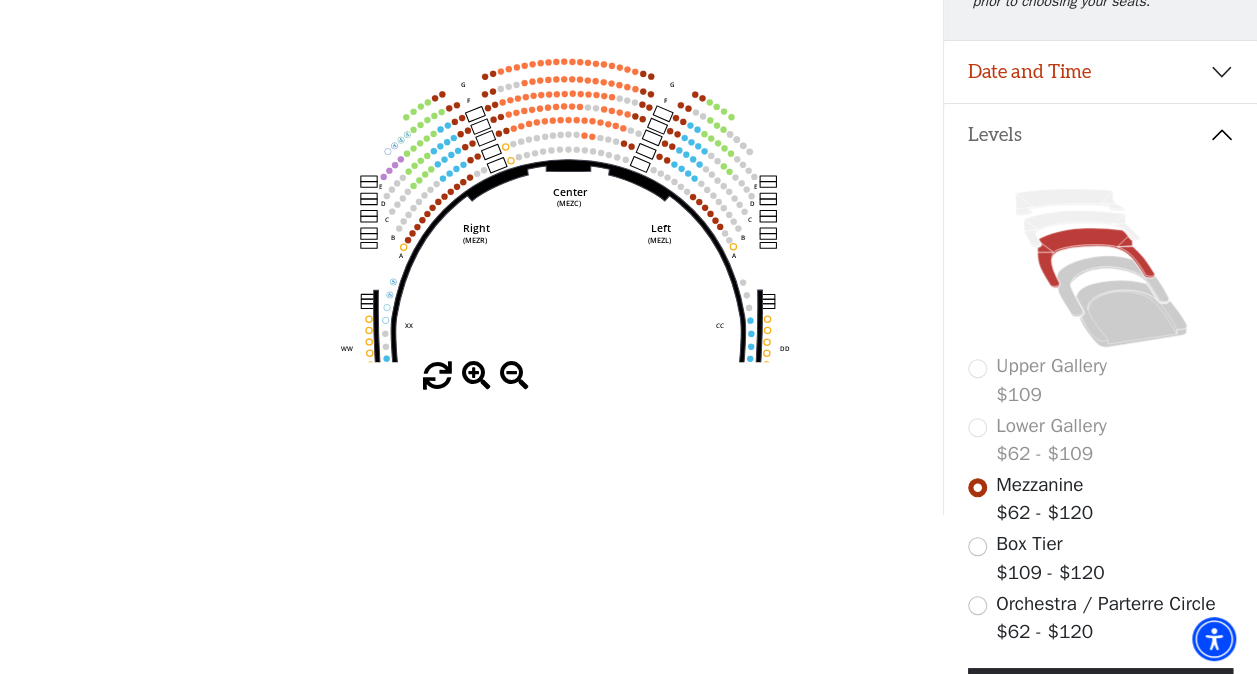 click at bounding box center [514, 376] 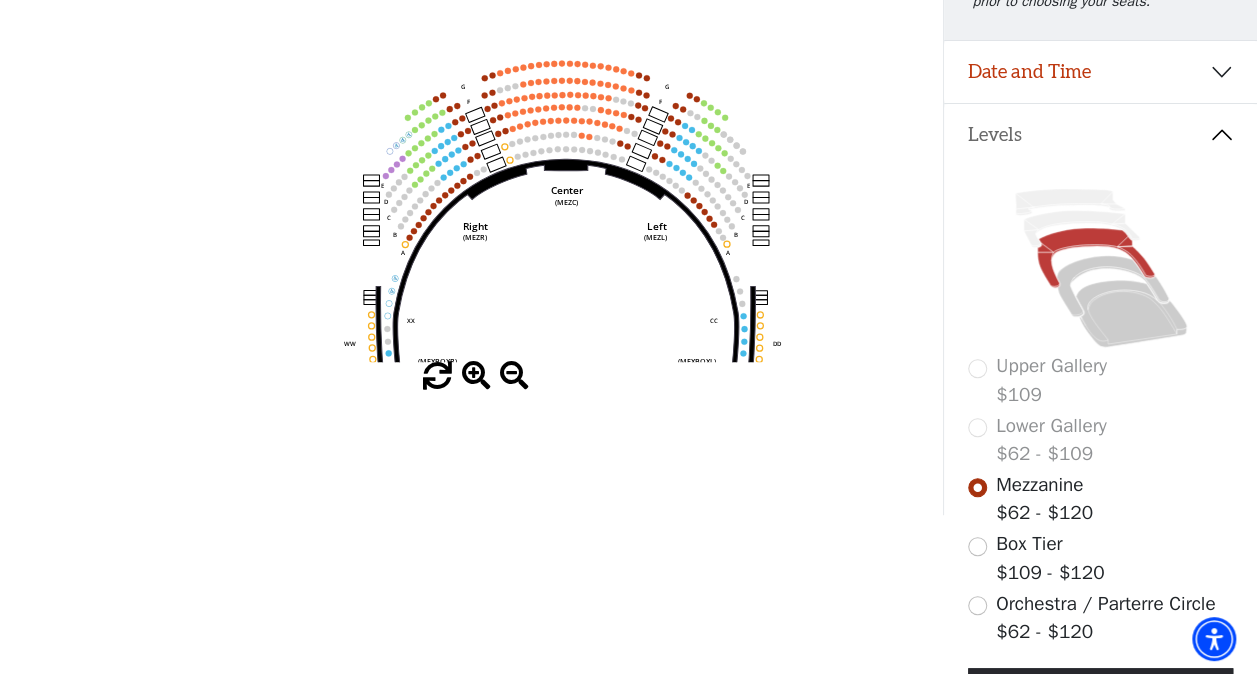 click at bounding box center (514, 376) 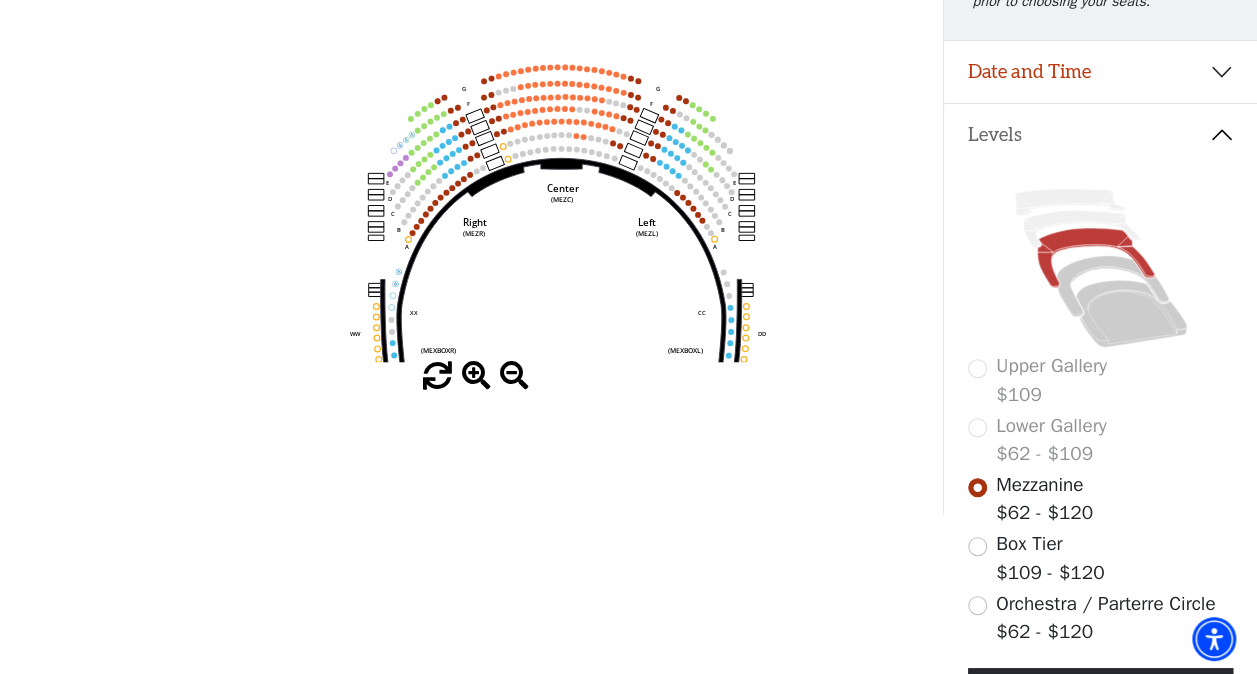 click at bounding box center [514, 376] 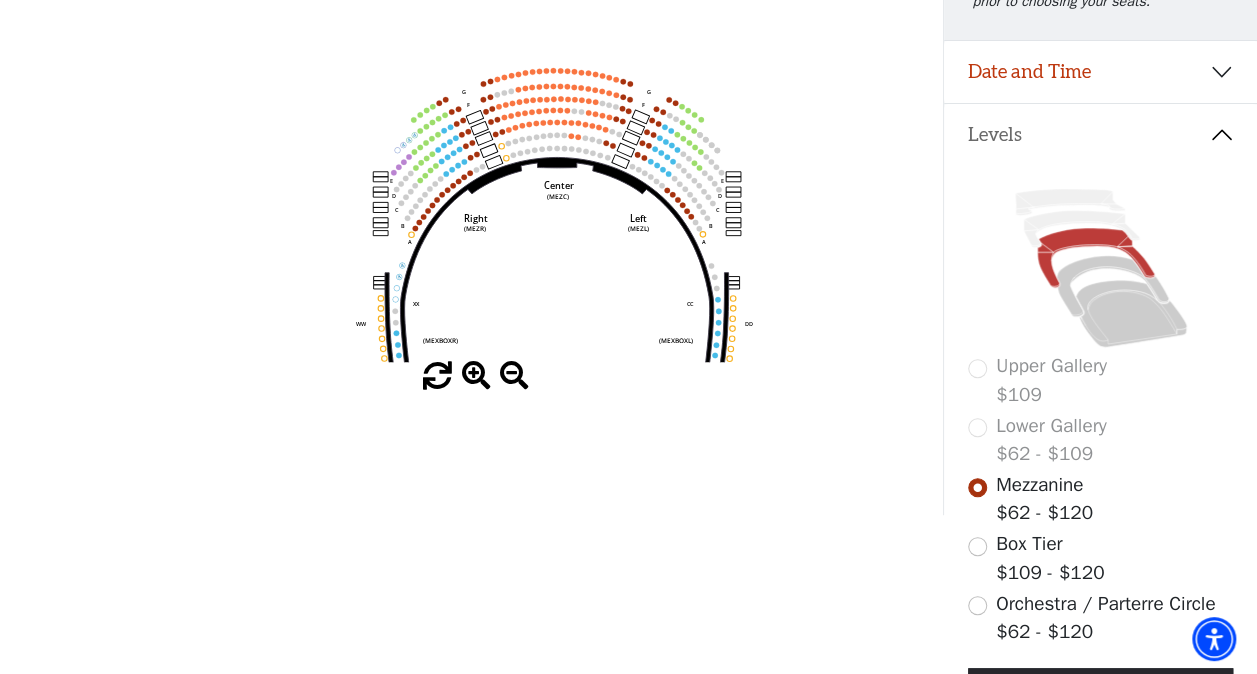 click at bounding box center [514, 376] 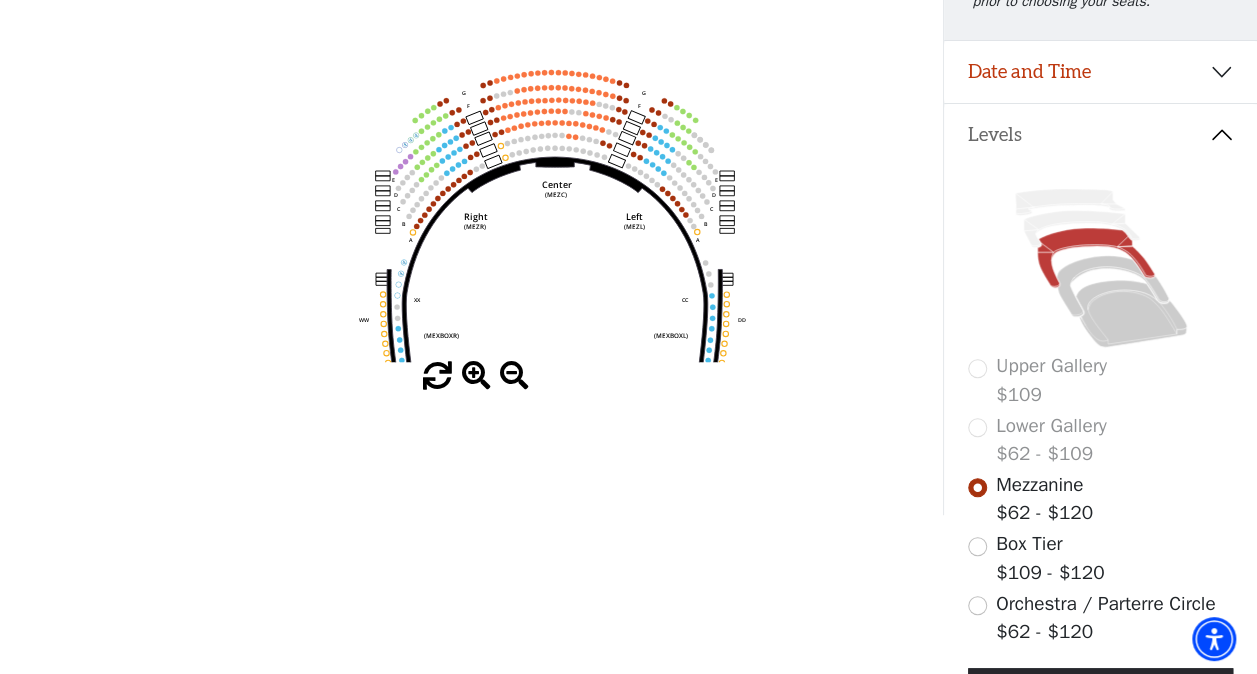 click at bounding box center (514, 376) 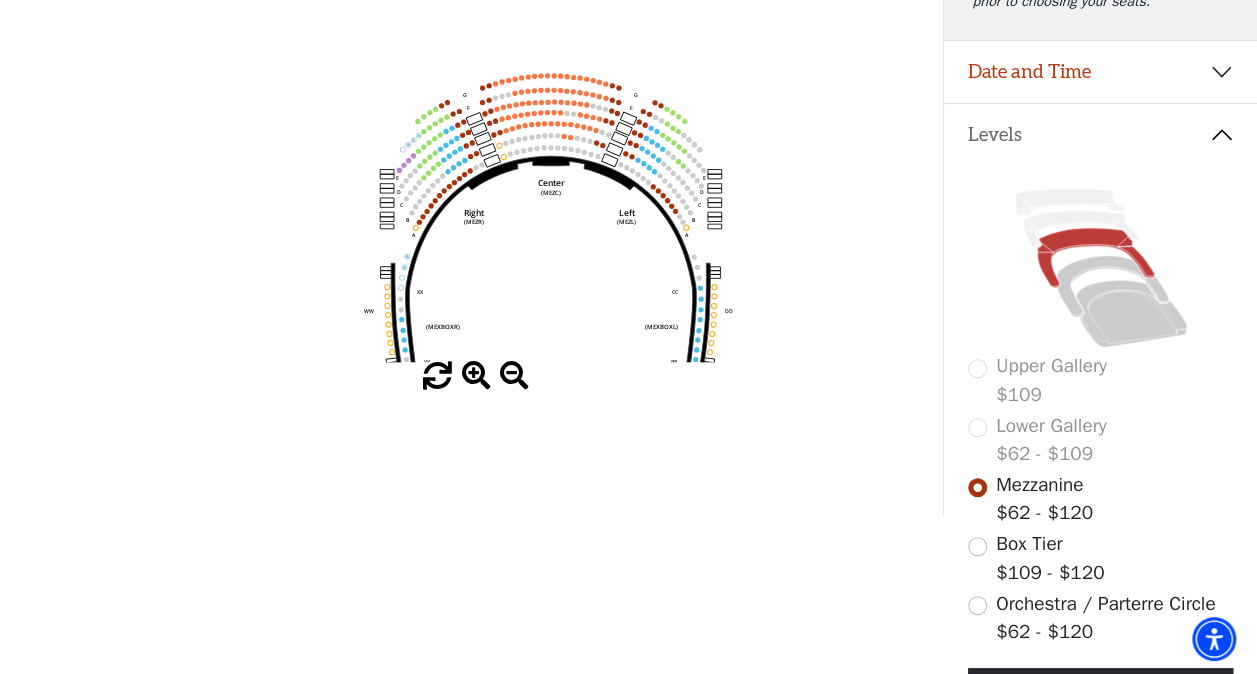 click at bounding box center [514, 376] 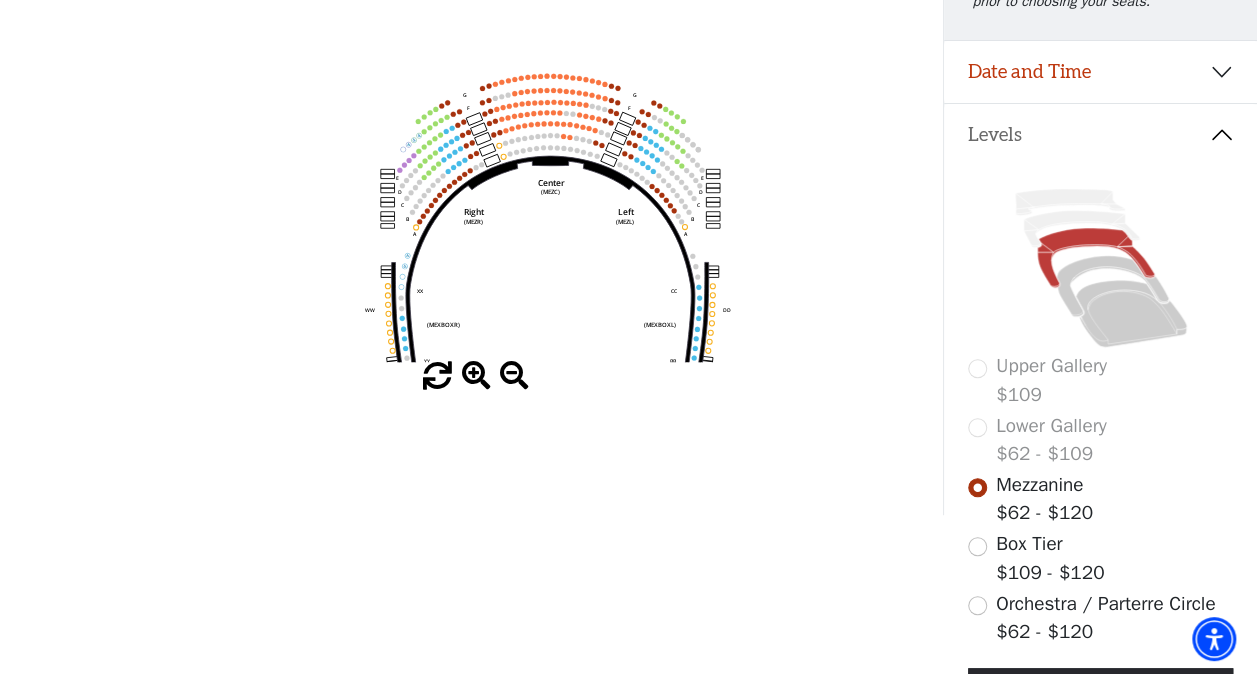 click at bounding box center [514, 376] 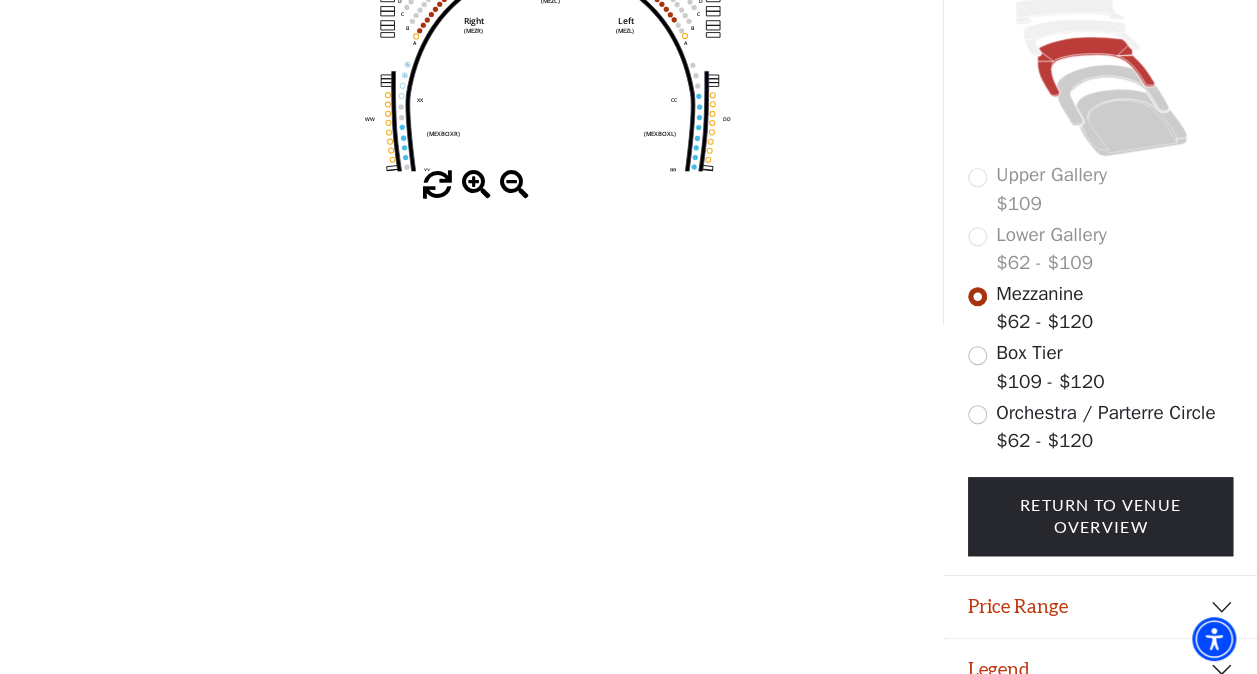 scroll, scrollTop: 545, scrollLeft: 0, axis: vertical 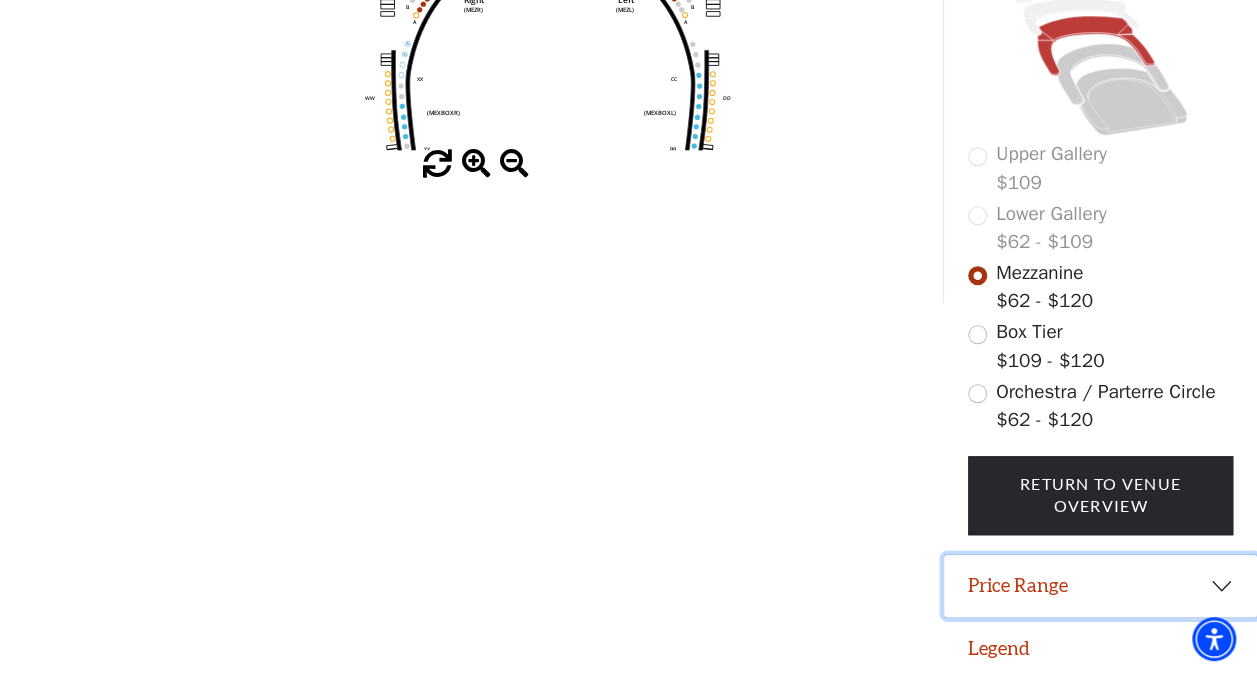 click on "Price Range" at bounding box center [1100, 586] 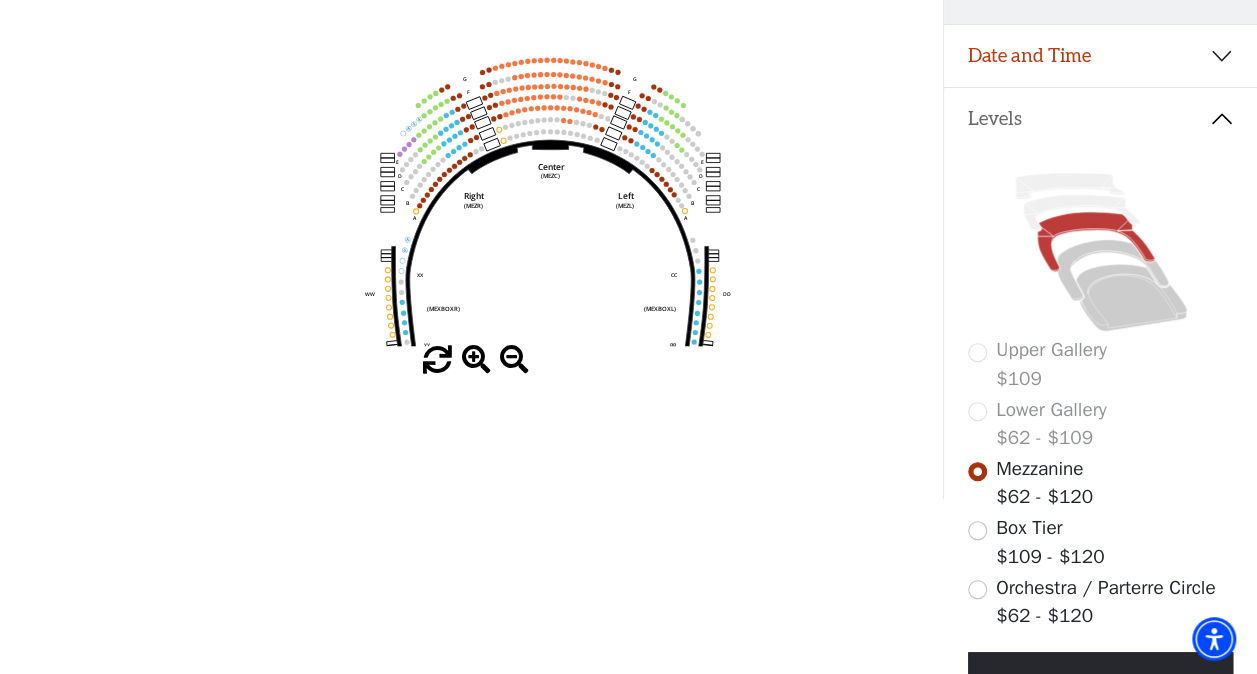 scroll, scrollTop: 340, scrollLeft: 0, axis: vertical 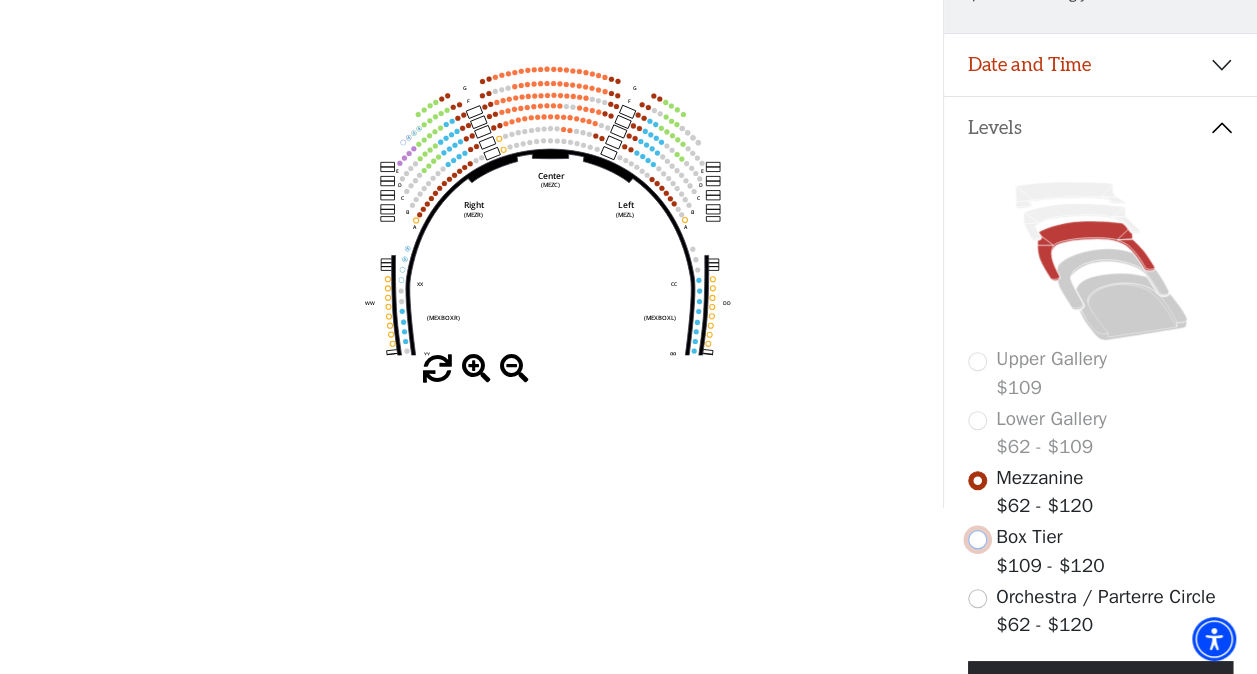 click at bounding box center [977, 539] 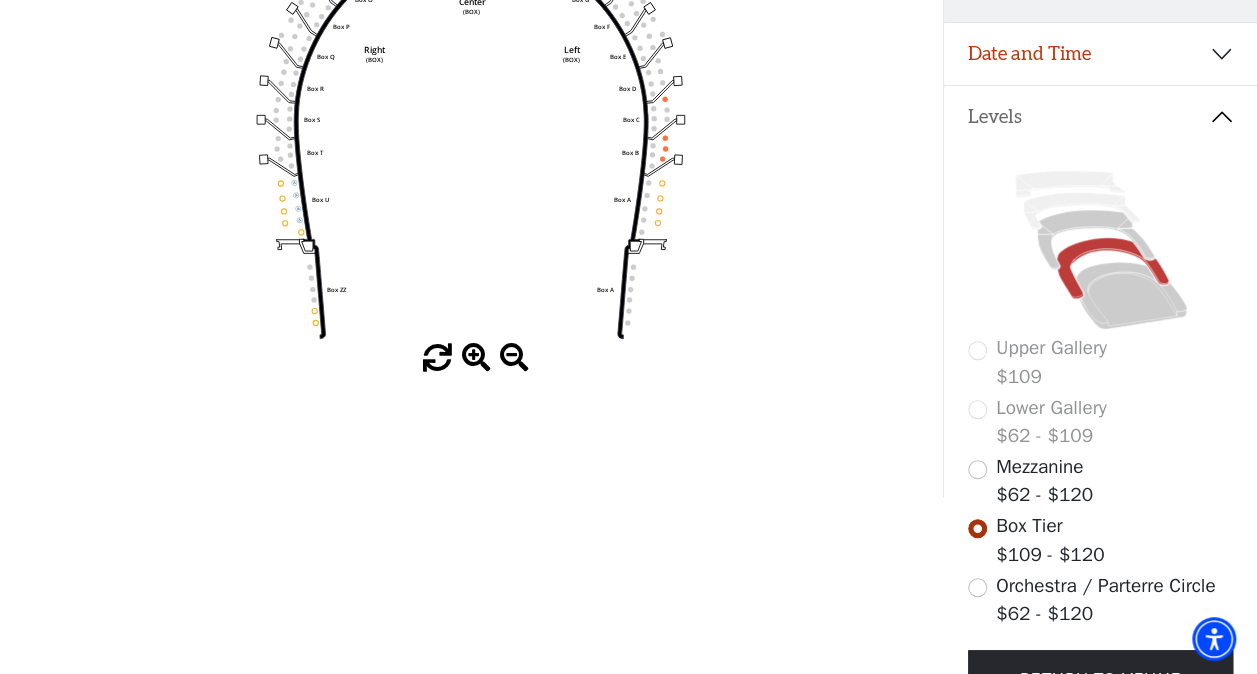 scroll, scrollTop: 426, scrollLeft: 0, axis: vertical 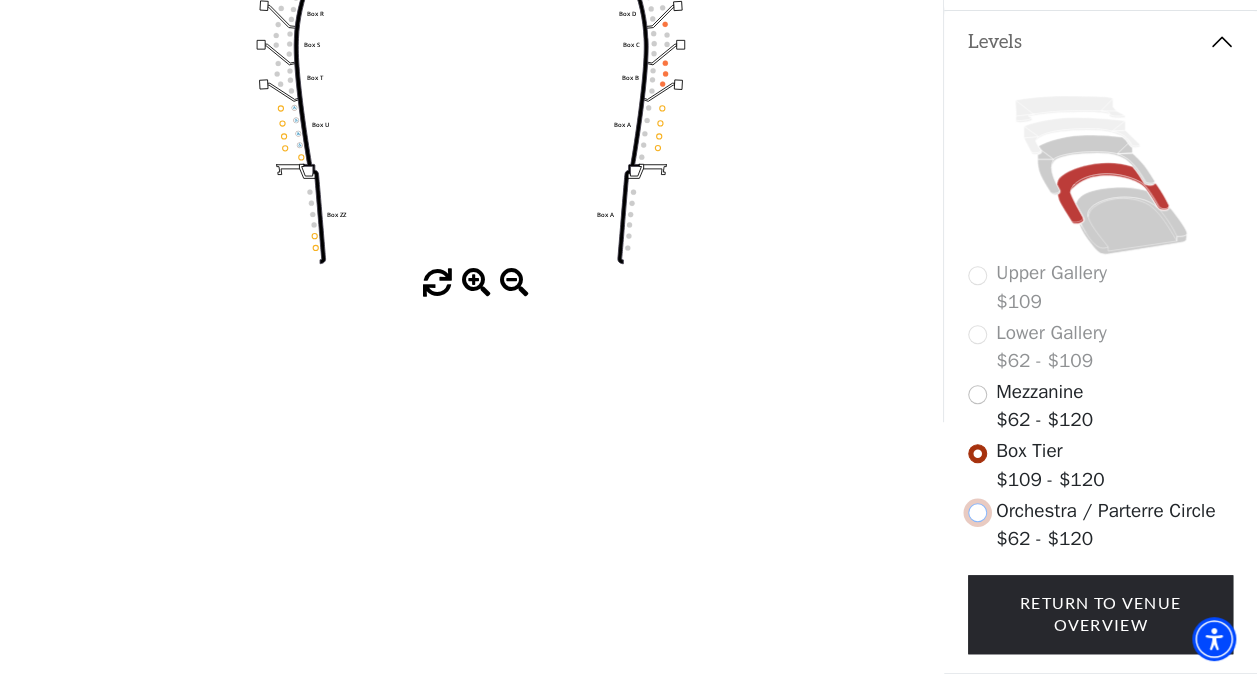 click at bounding box center (977, 512) 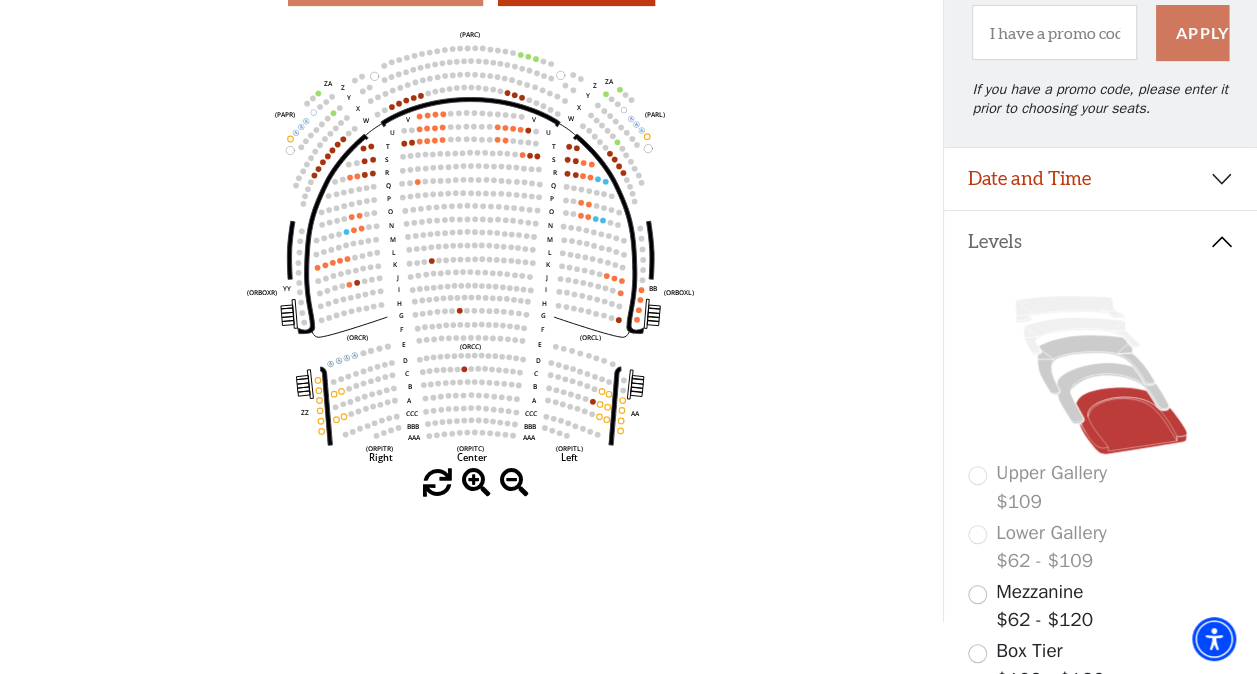 scroll, scrollTop: 292, scrollLeft: 0, axis: vertical 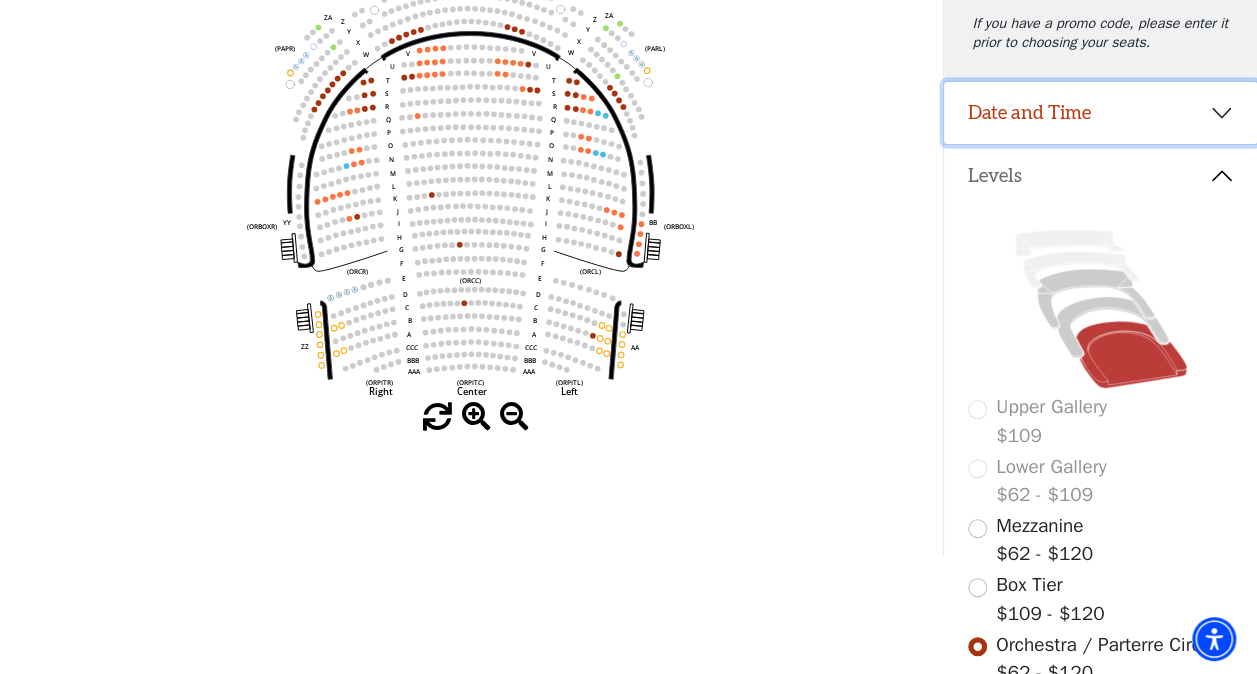 click on "Date and Time" at bounding box center [1100, 113] 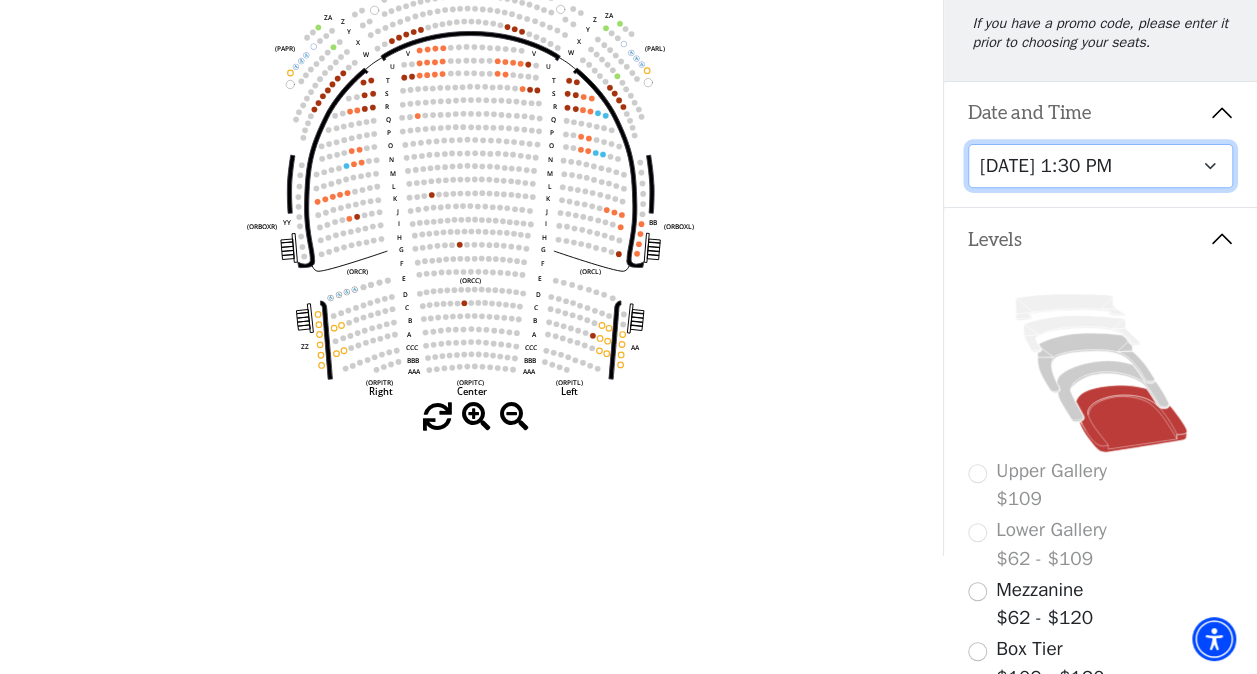 click on "[DATE] 8:00 PM [DATE] 1:30 PM [DATE] 7:30 PM [DATE] 1:30 PM [DATE] 6:30 PM" at bounding box center (1101, 166) 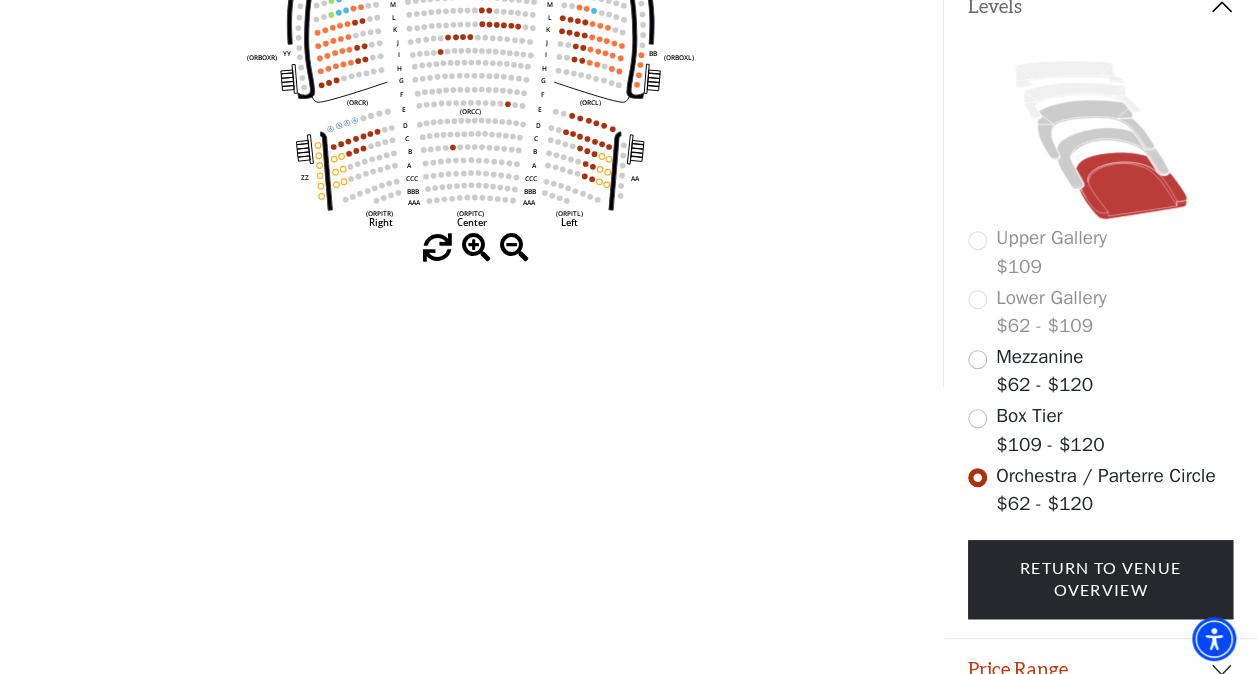 scroll, scrollTop: 492, scrollLeft: 0, axis: vertical 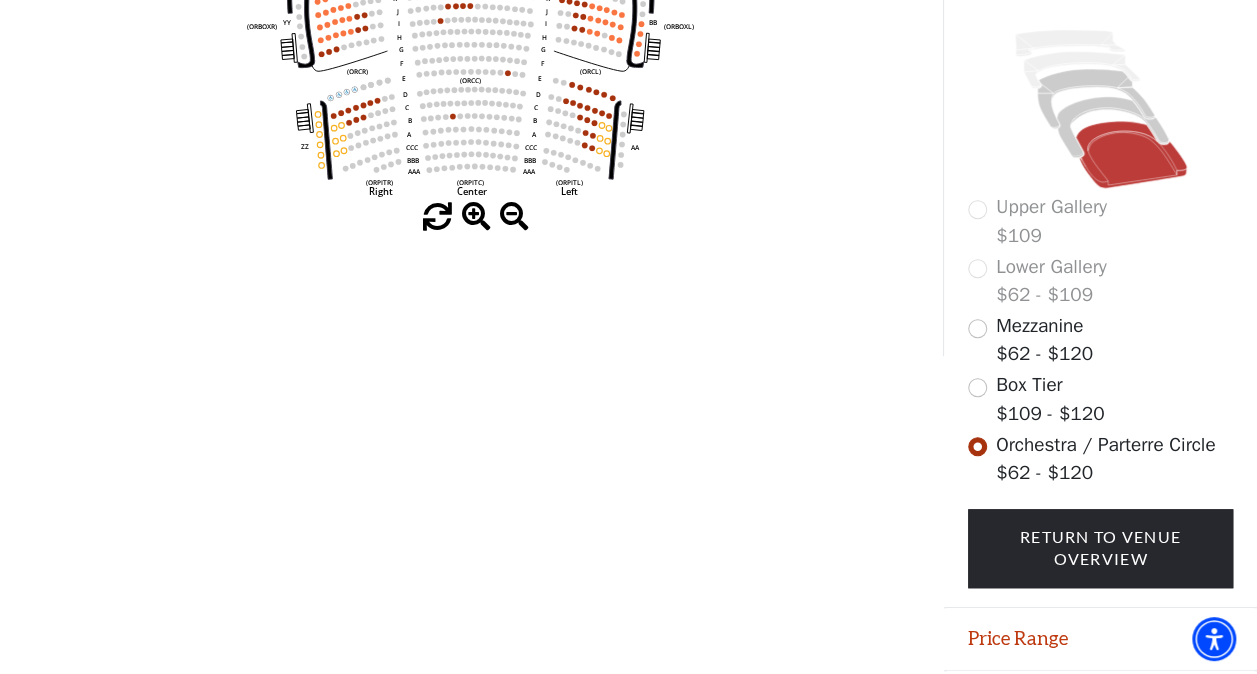 click on "Upper Gallery $109" at bounding box center (1101, 221) 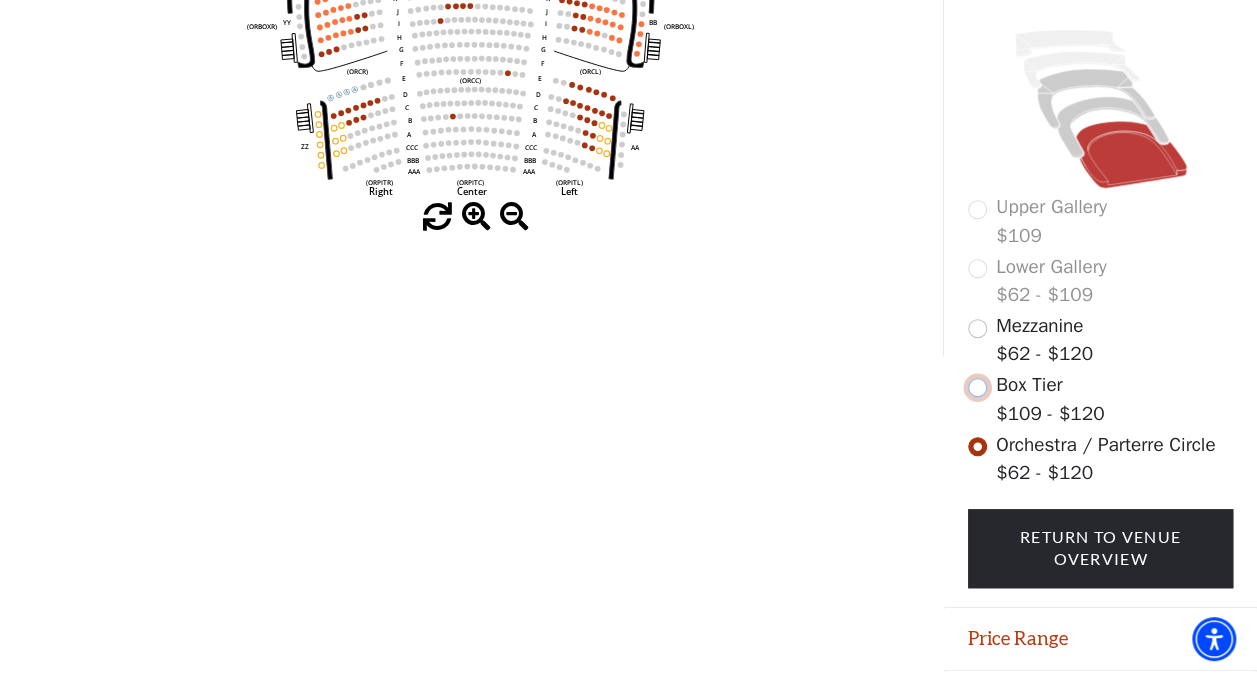 click at bounding box center (977, 387) 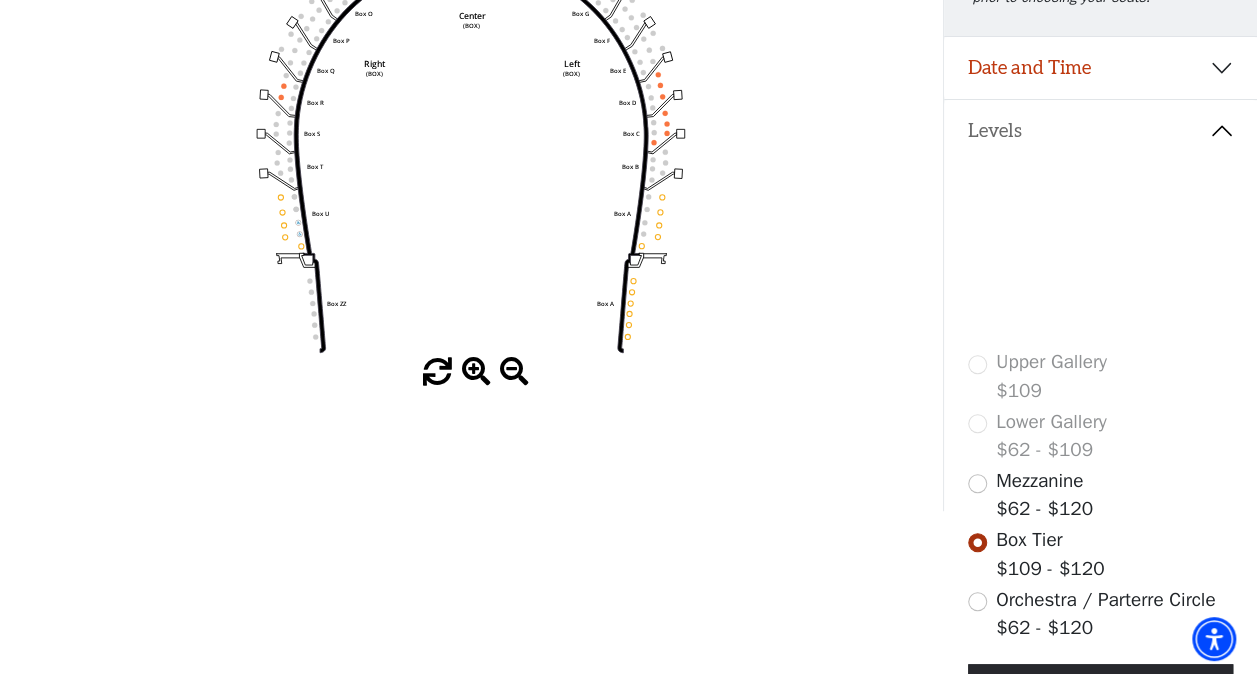 scroll, scrollTop: 359, scrollLeft: 0, axis: vertical 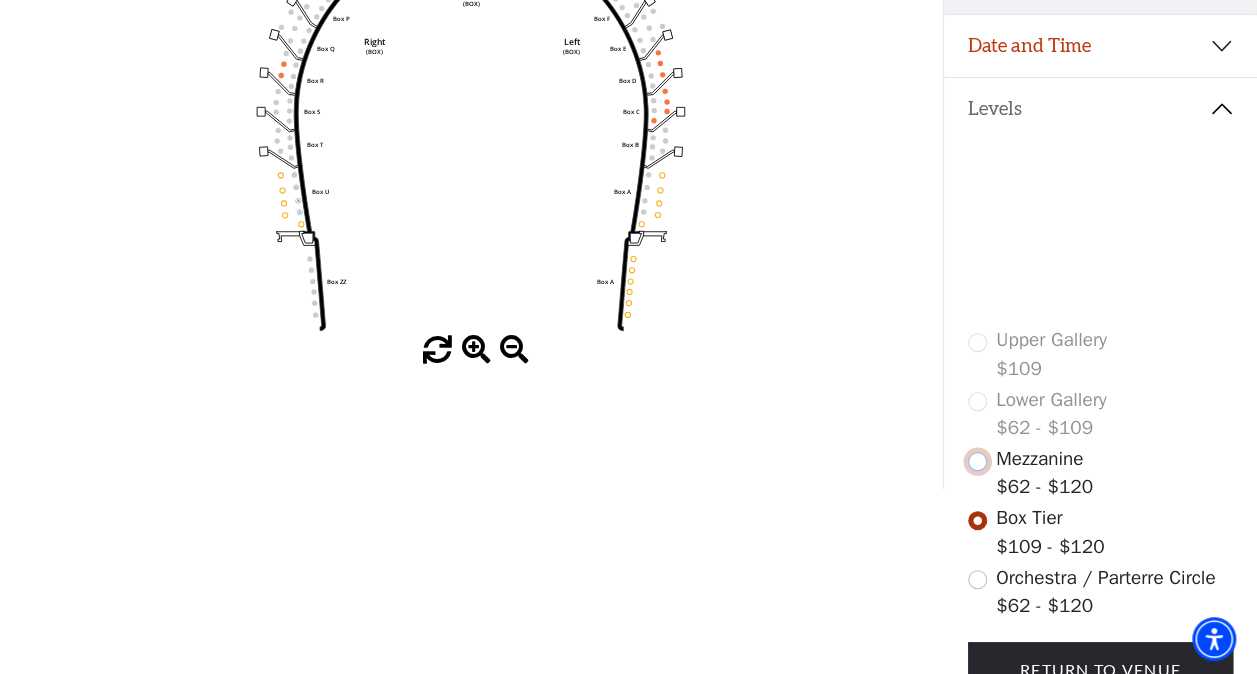 click at bounding box center [977, 461] 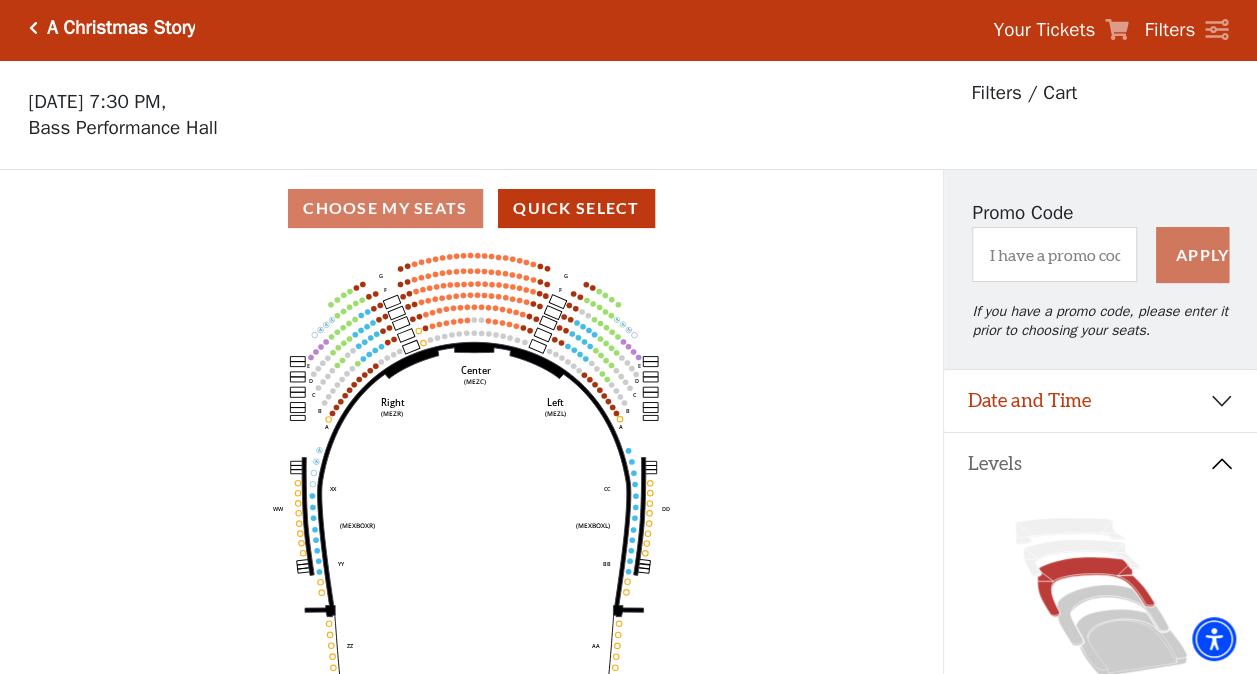 scroll, scrollTop: 0, scrollLeft: 0, axis: both 